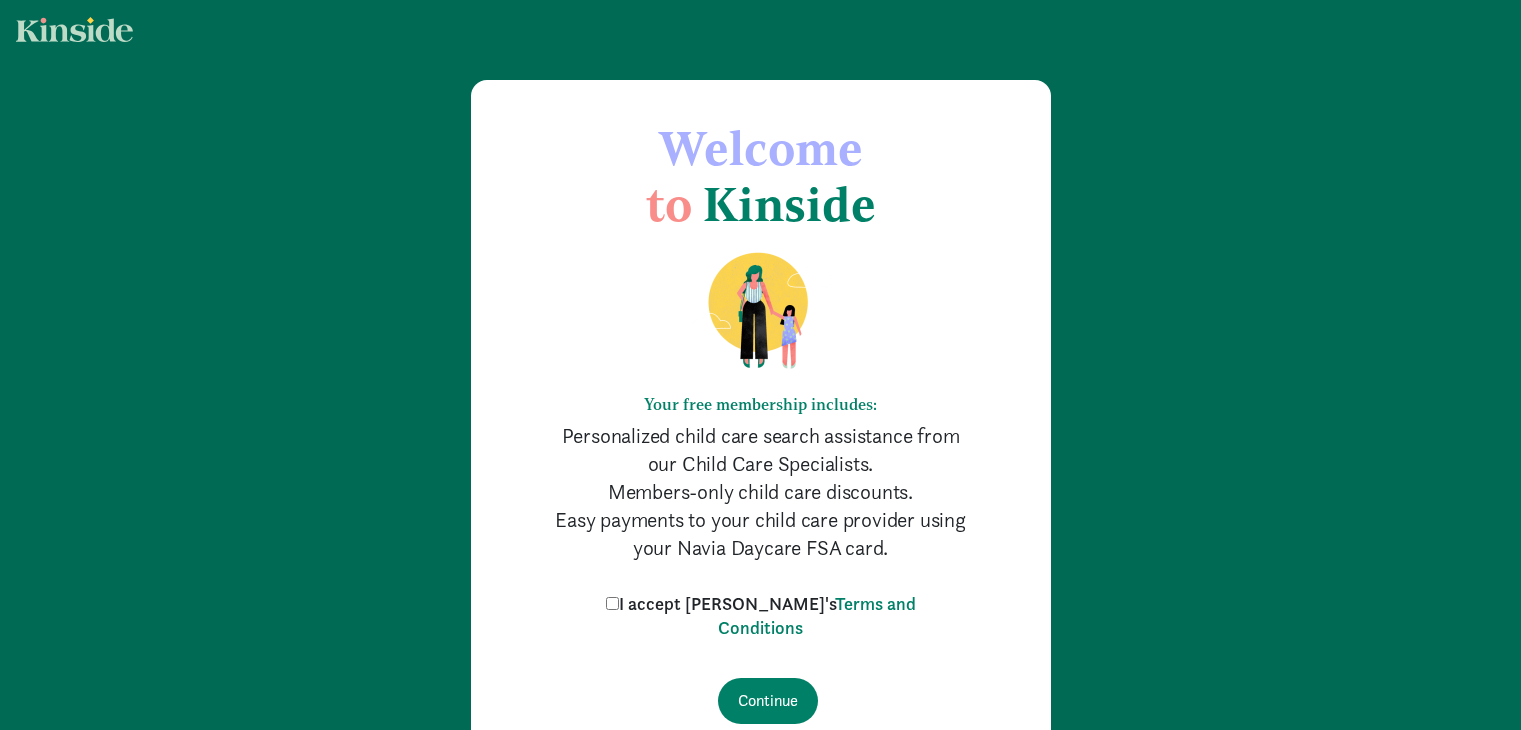 scroll, scrollTop: 0, scrollLeft: 0, axis: both 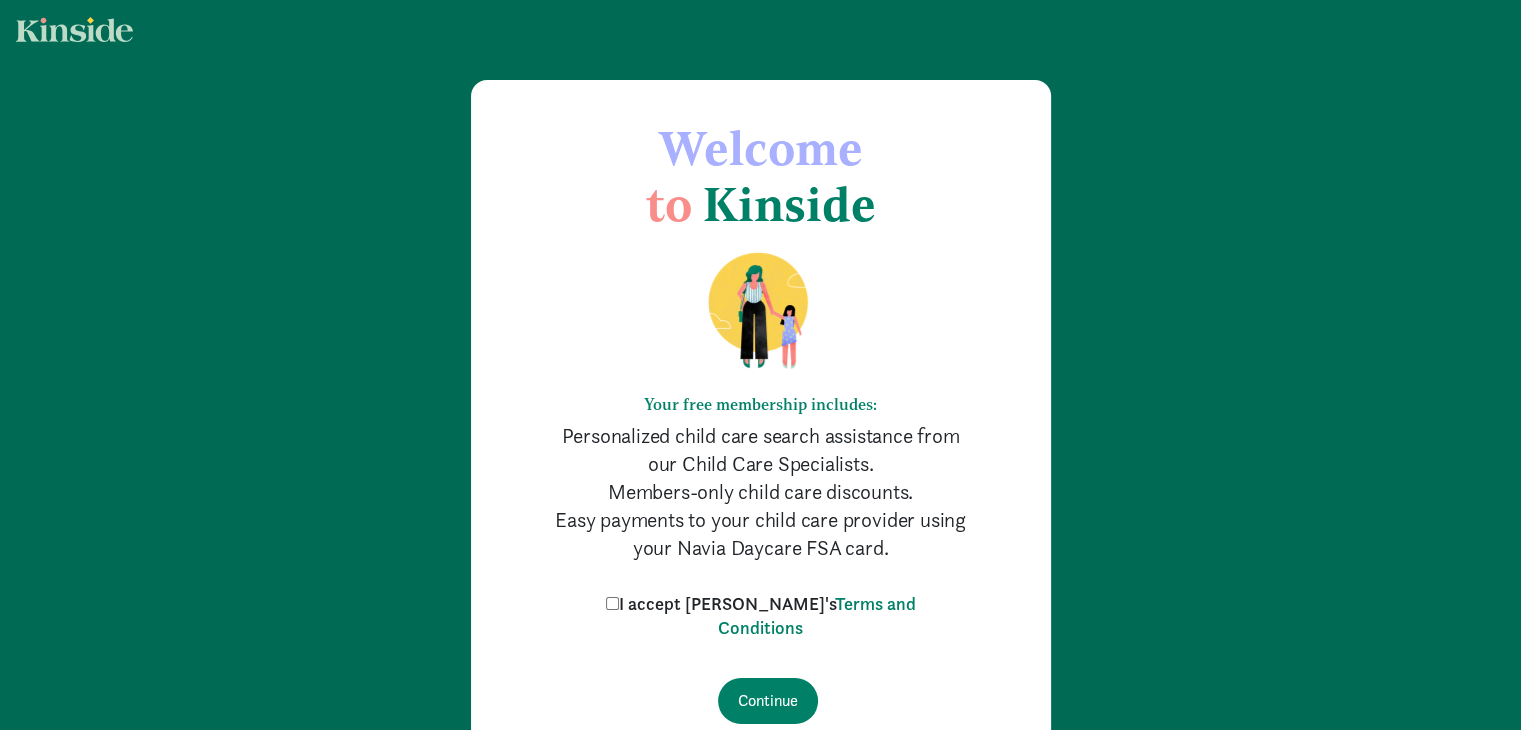 click on "I accept [PERSON_NAME]'s  Terms and Conditions" at bounding box center [761, 616] 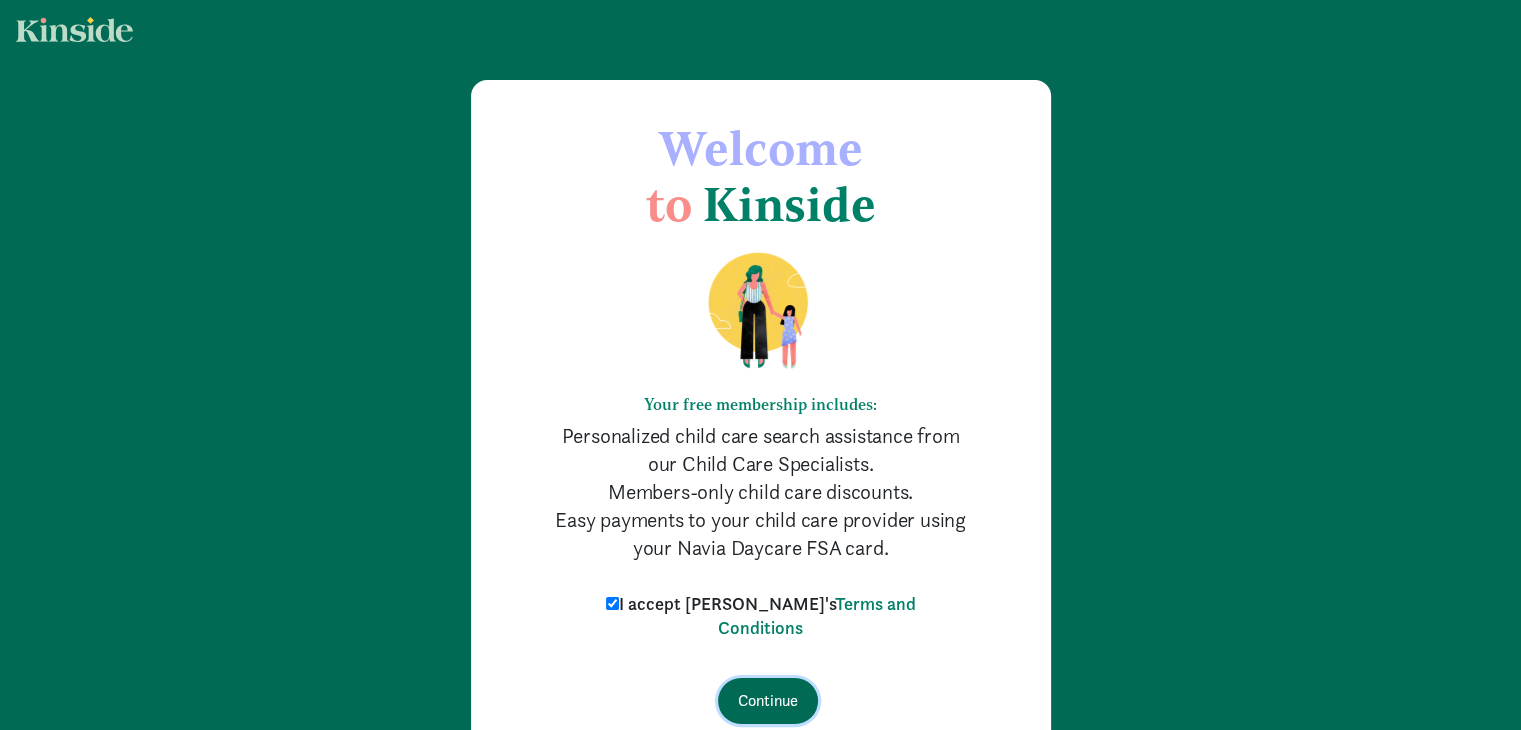 click on "Continue" at bounding box center [768, 701] 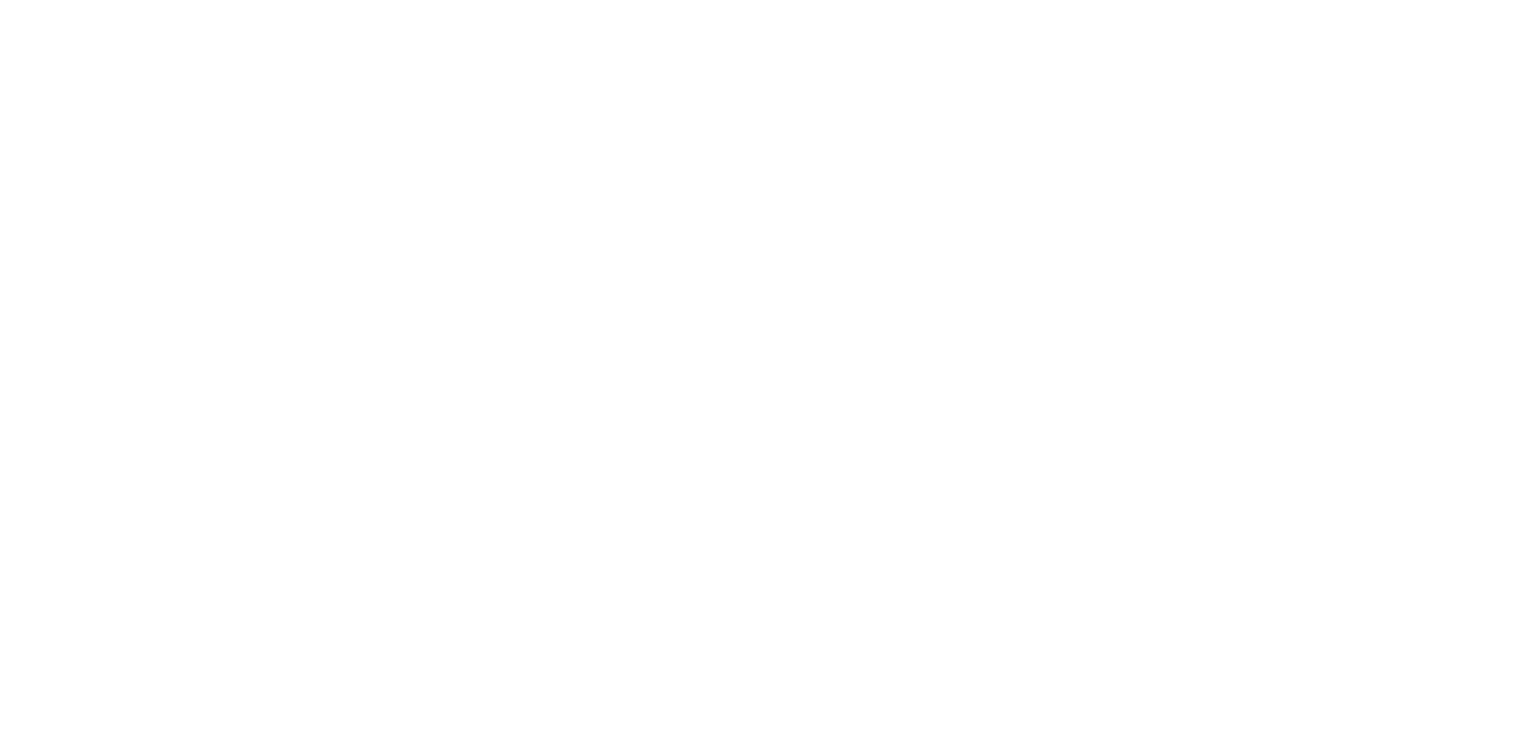 scroll, scrollTop: 0, scrollLeft: 0, axis: both 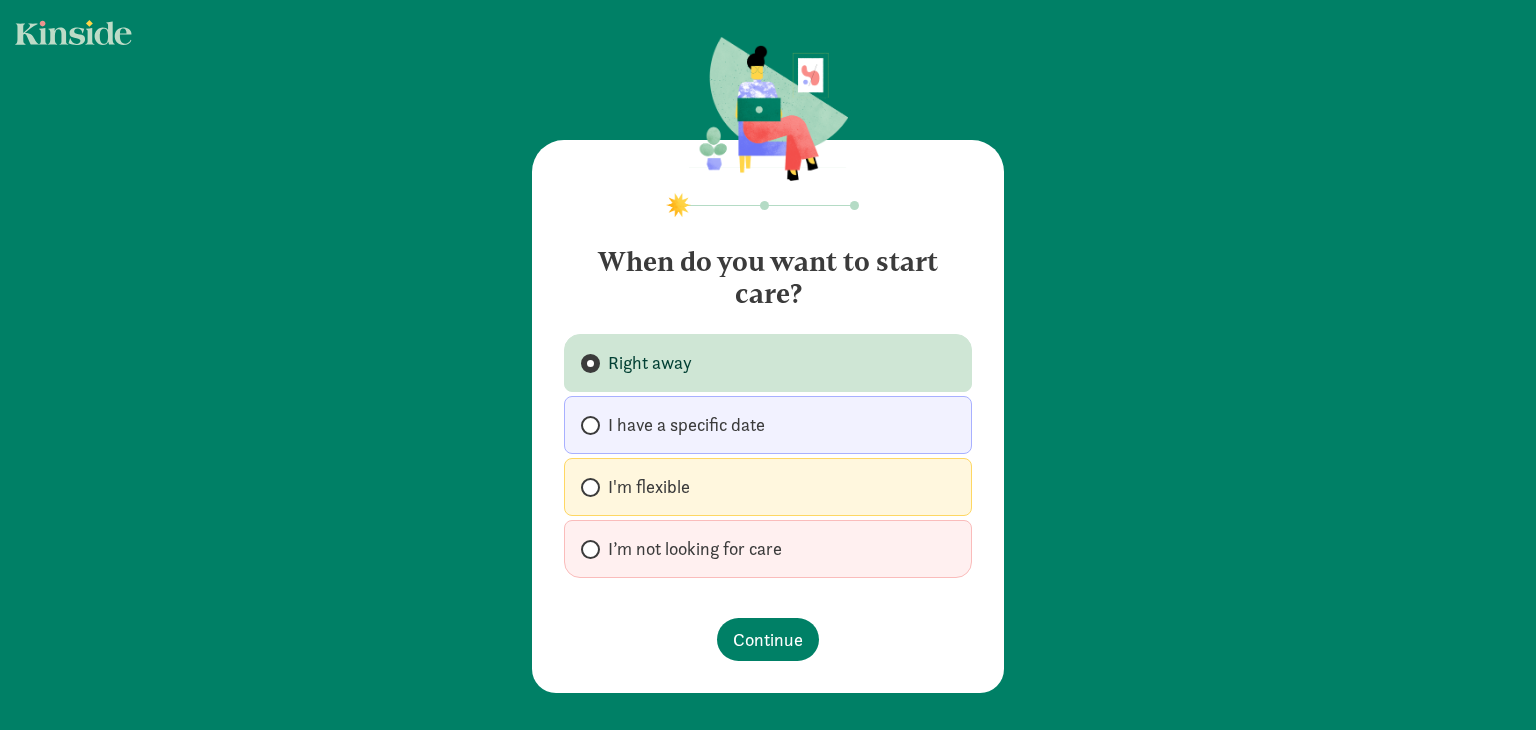 click on "I have a specific date" at bounding box center (686, 425) 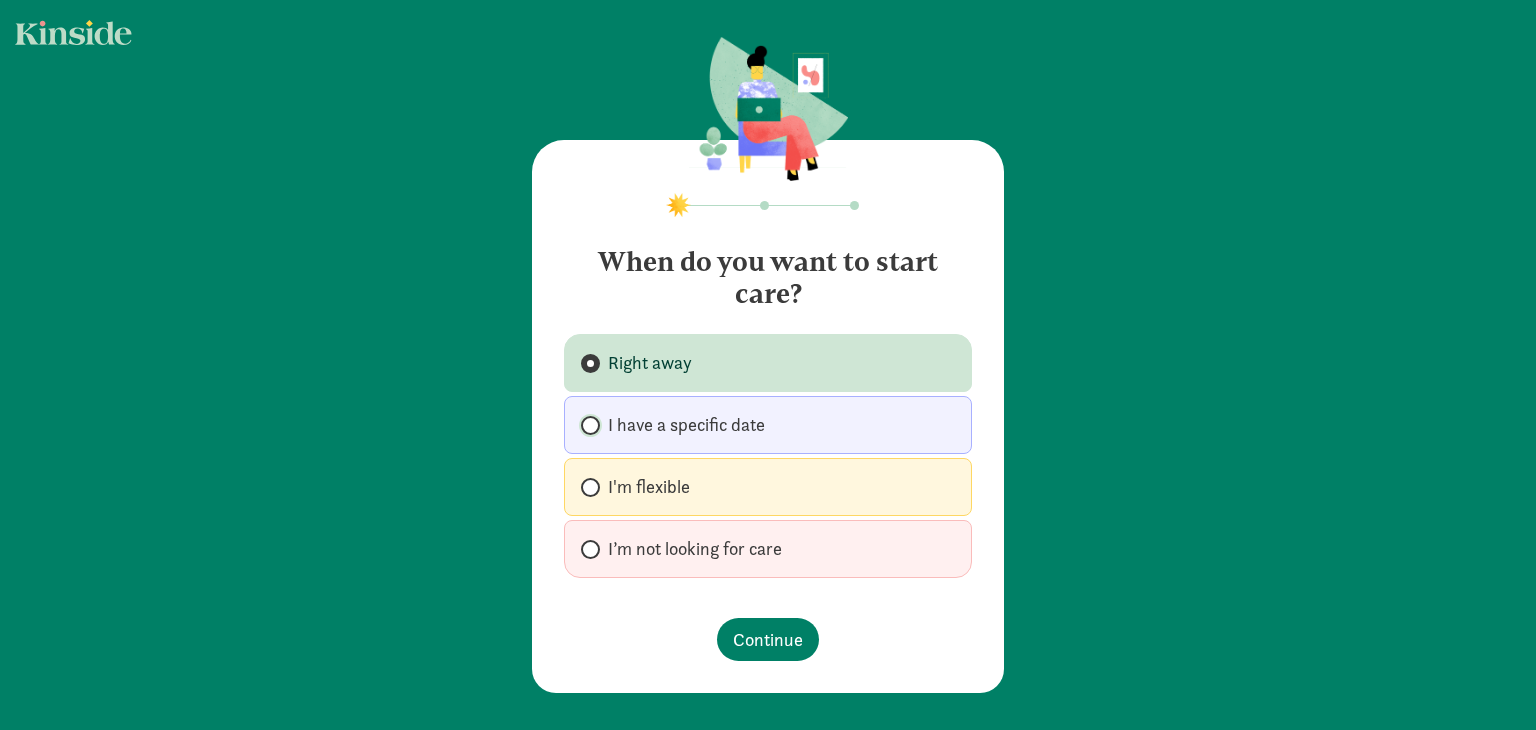 radio on "true" 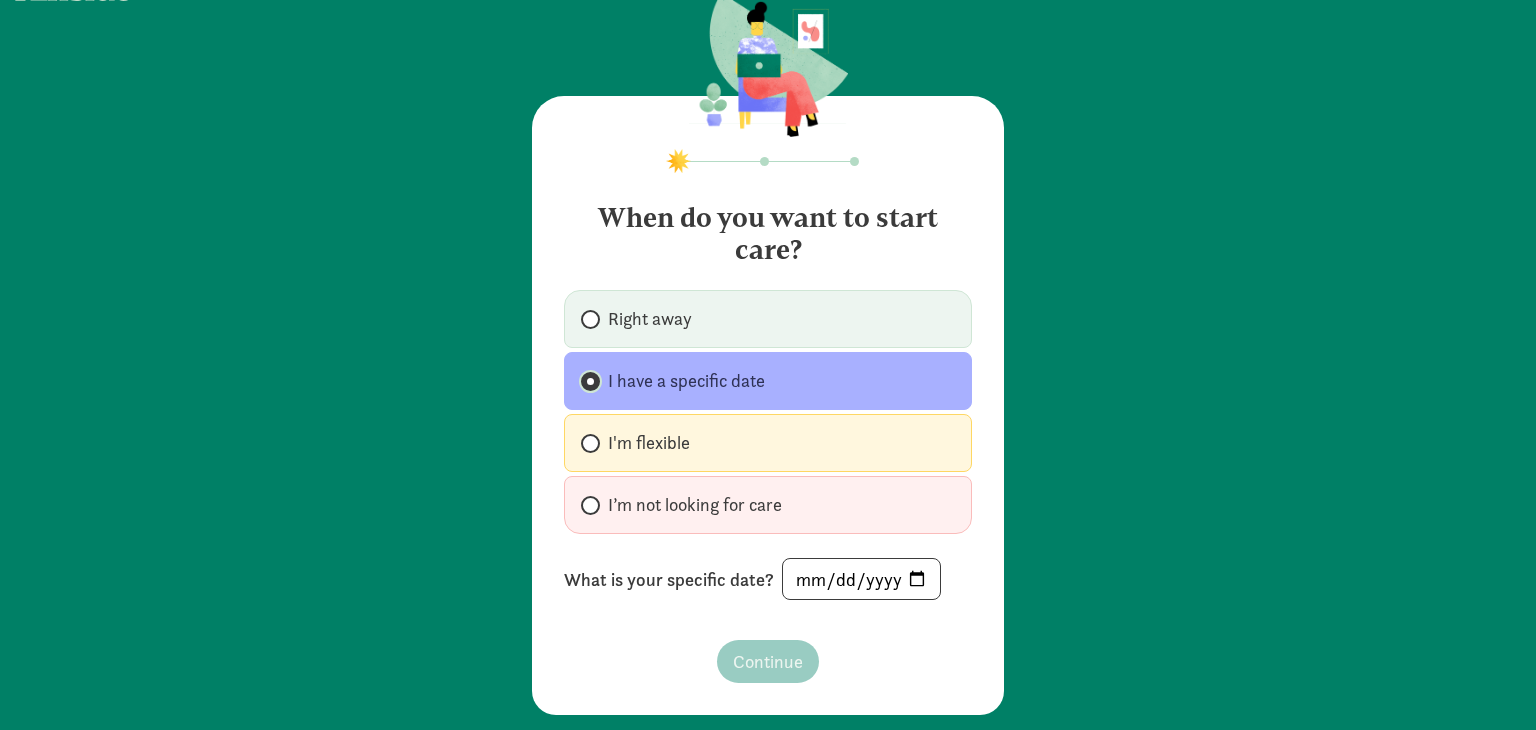 scroll, scrollTop: 68, scrollLeft: 0, axis: vertical 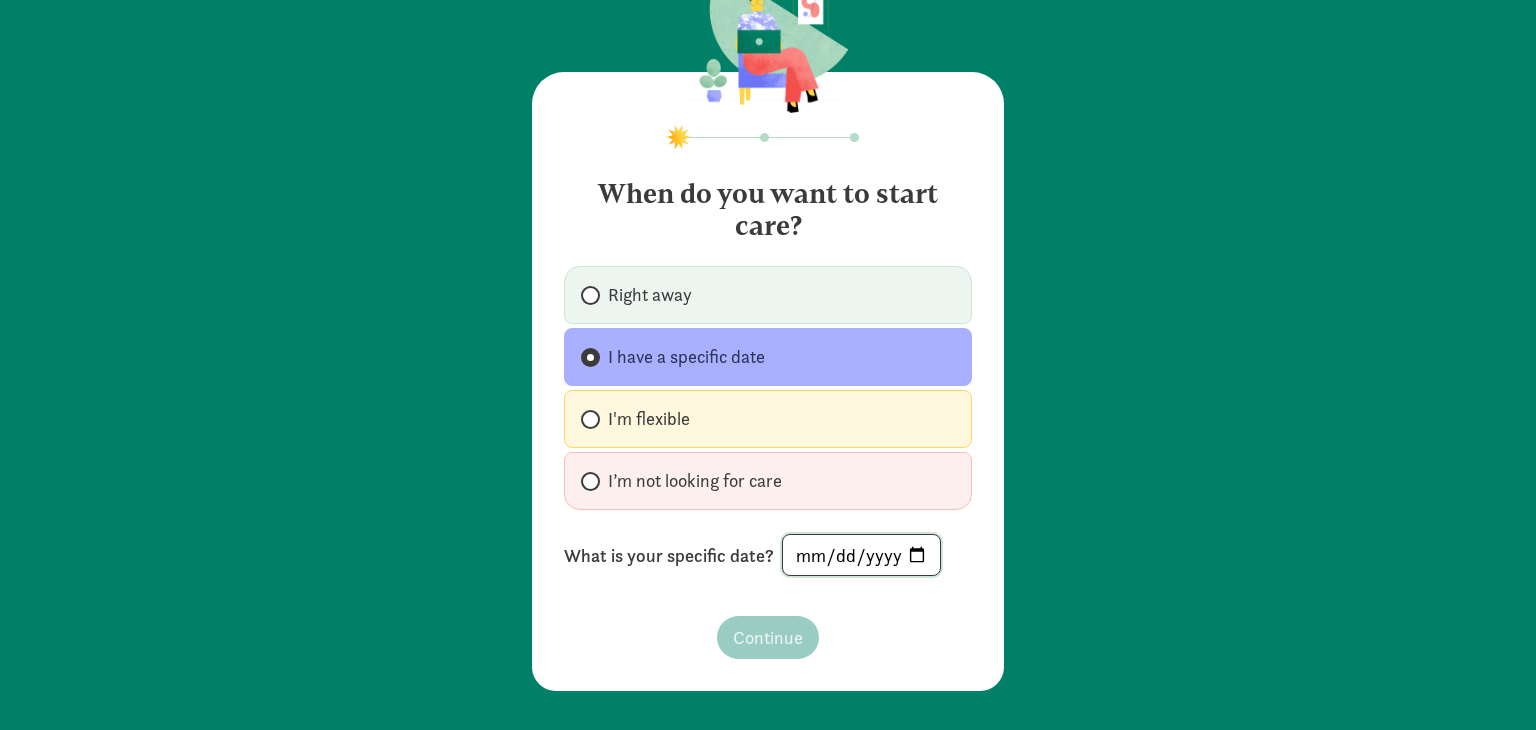 click 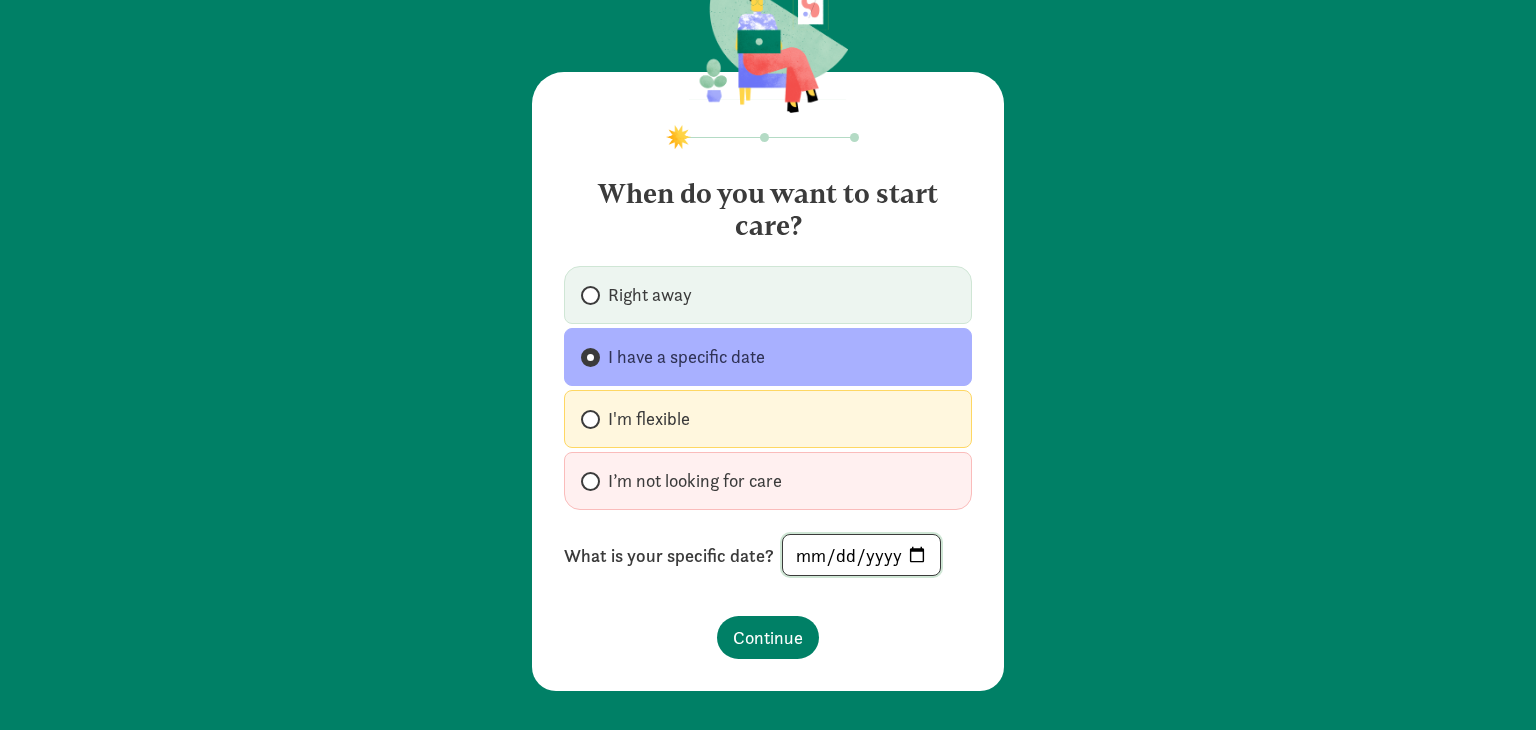 type on "[DATE]" 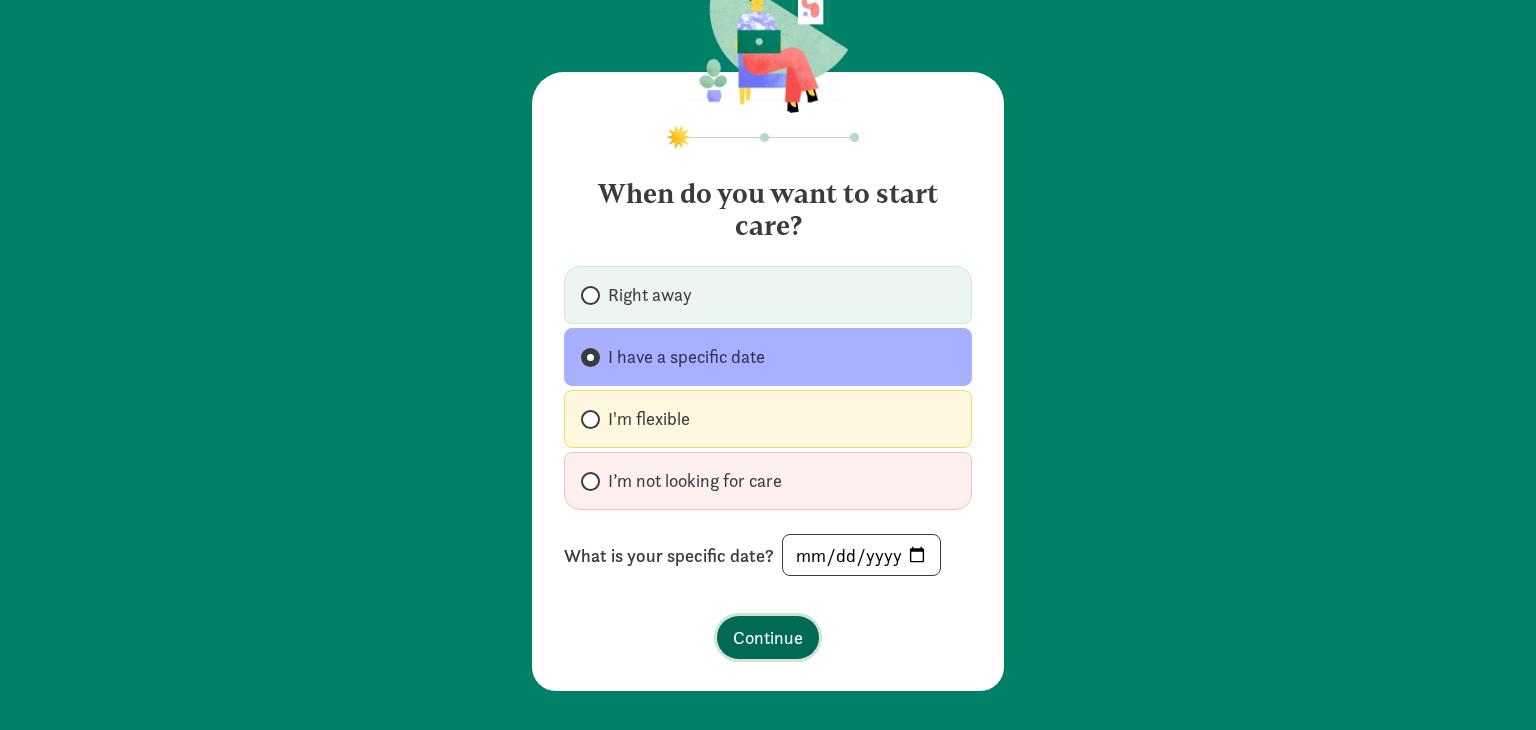 click on "Continue" at bounding box center [768, 637] 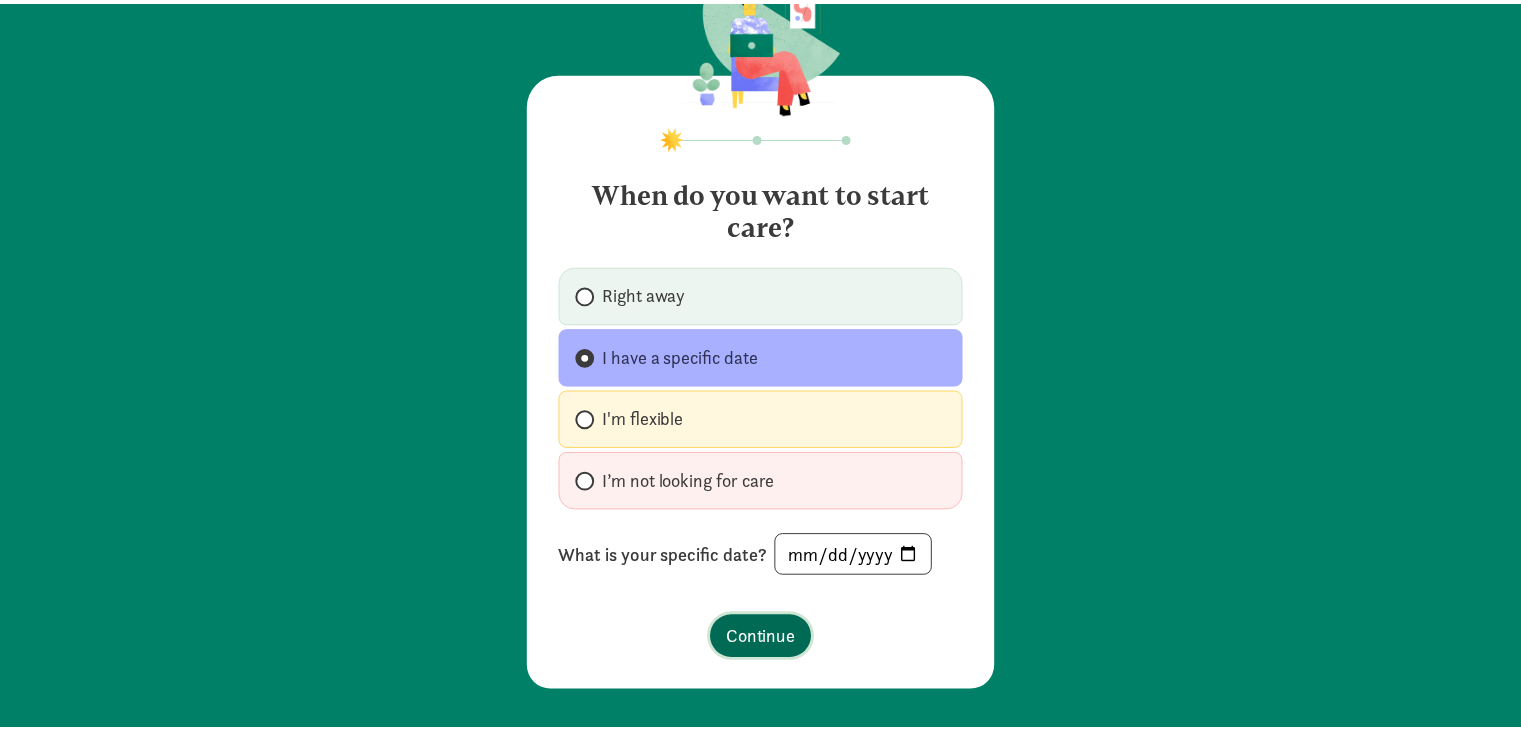 scroll, scrollTop: 0, scrollLeft: 0, axis: both 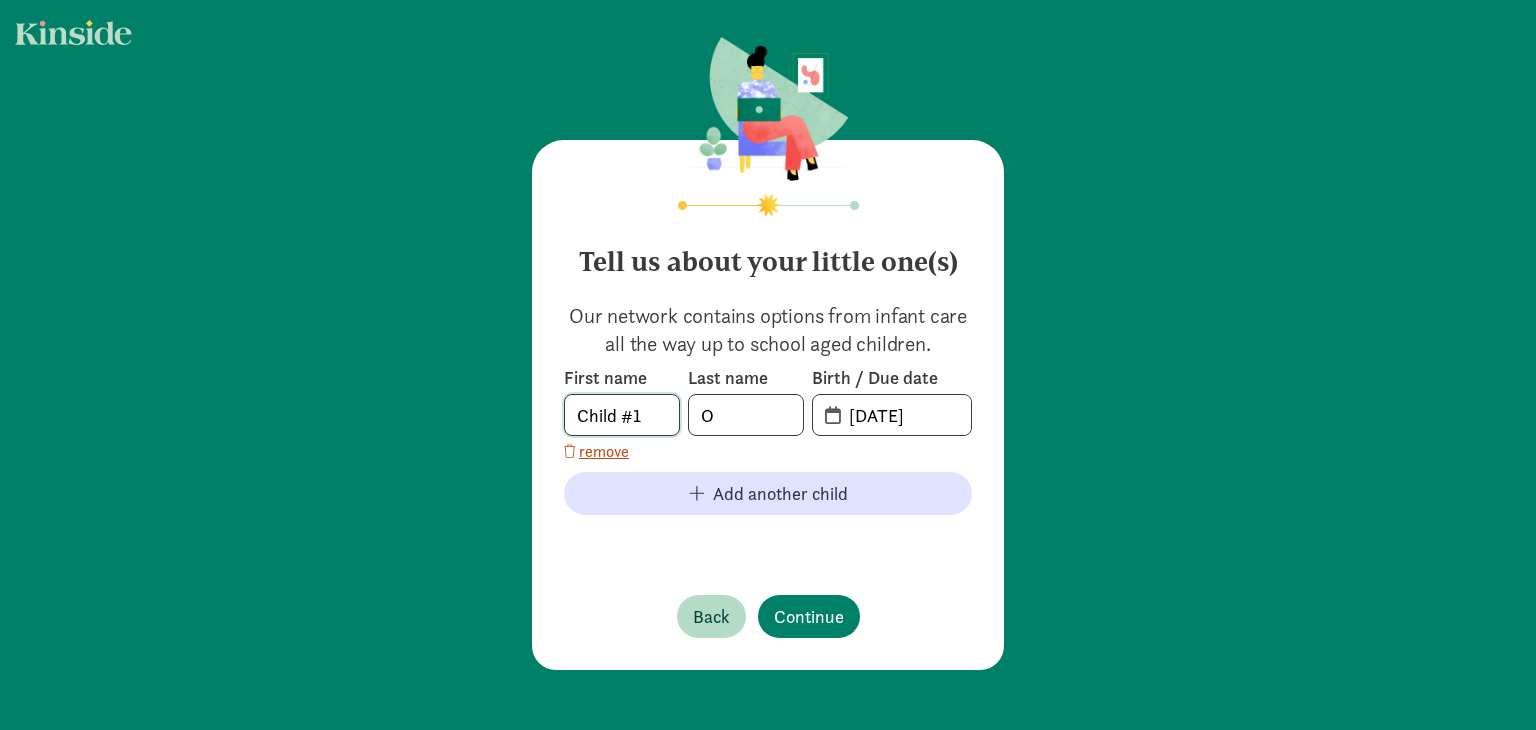 drag, startPoint x: 631, startPoint y: 418, endPoint x: 618, endPoint y: 404, distance: 19.104973 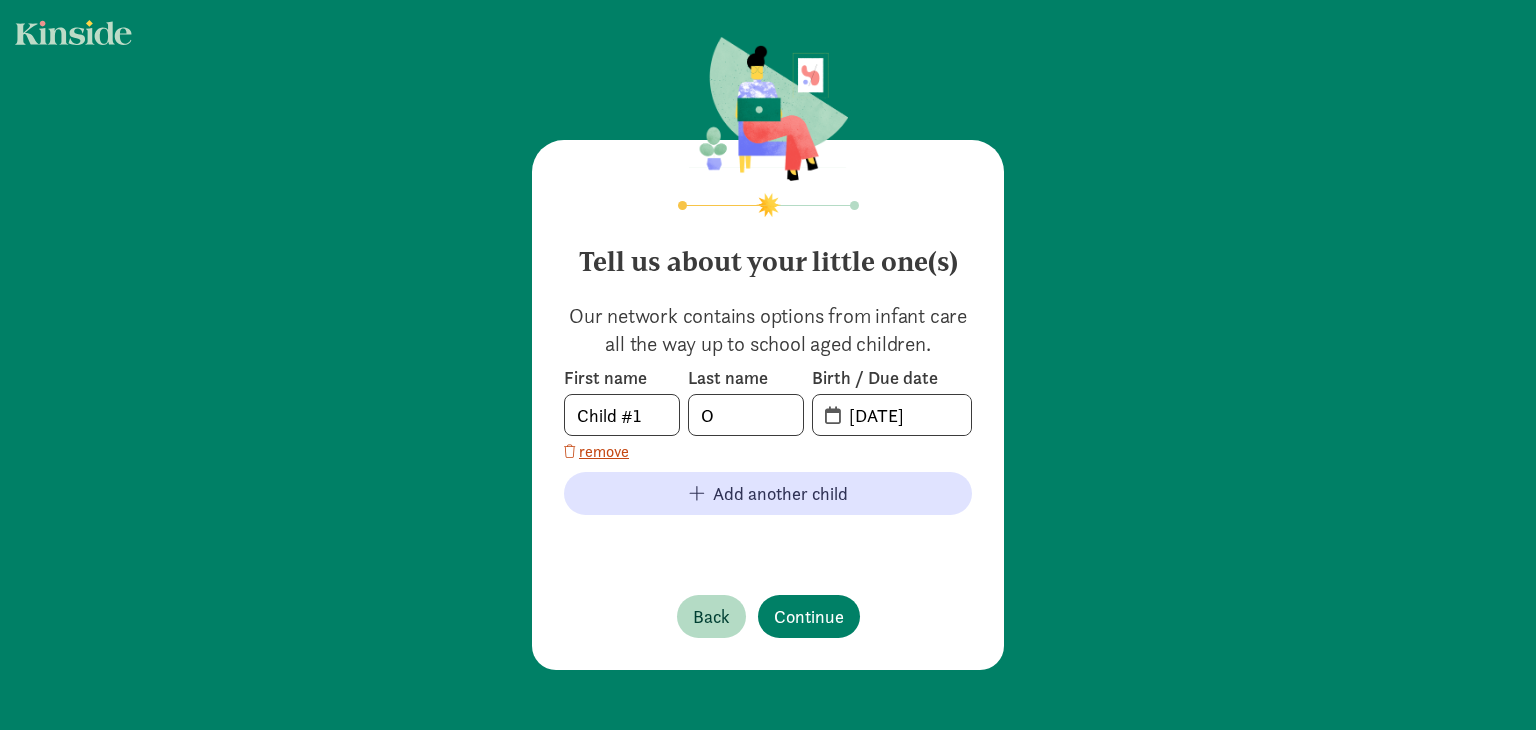click on "Our network contains options from infant care all the way
up to school aged children." 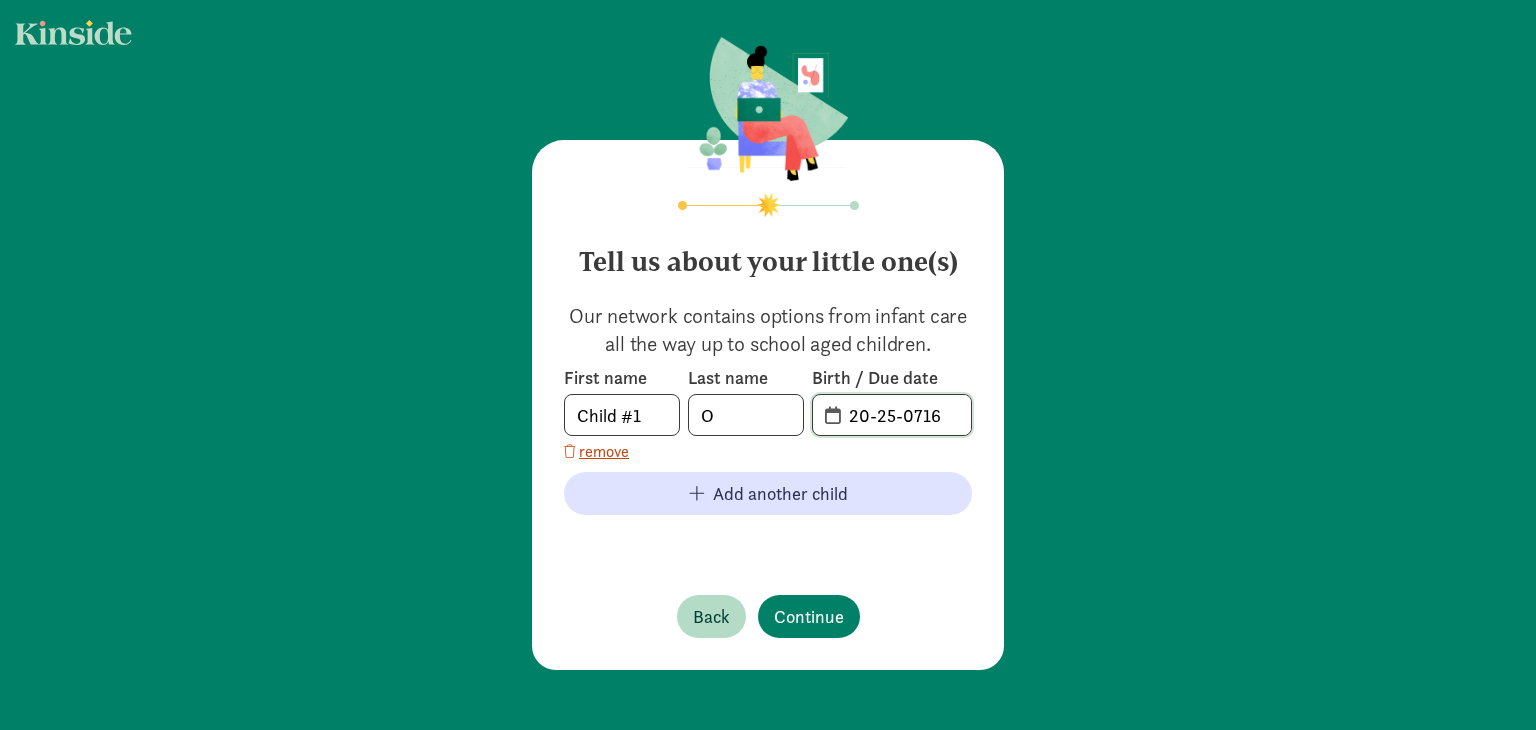 click on "20-25-0716" 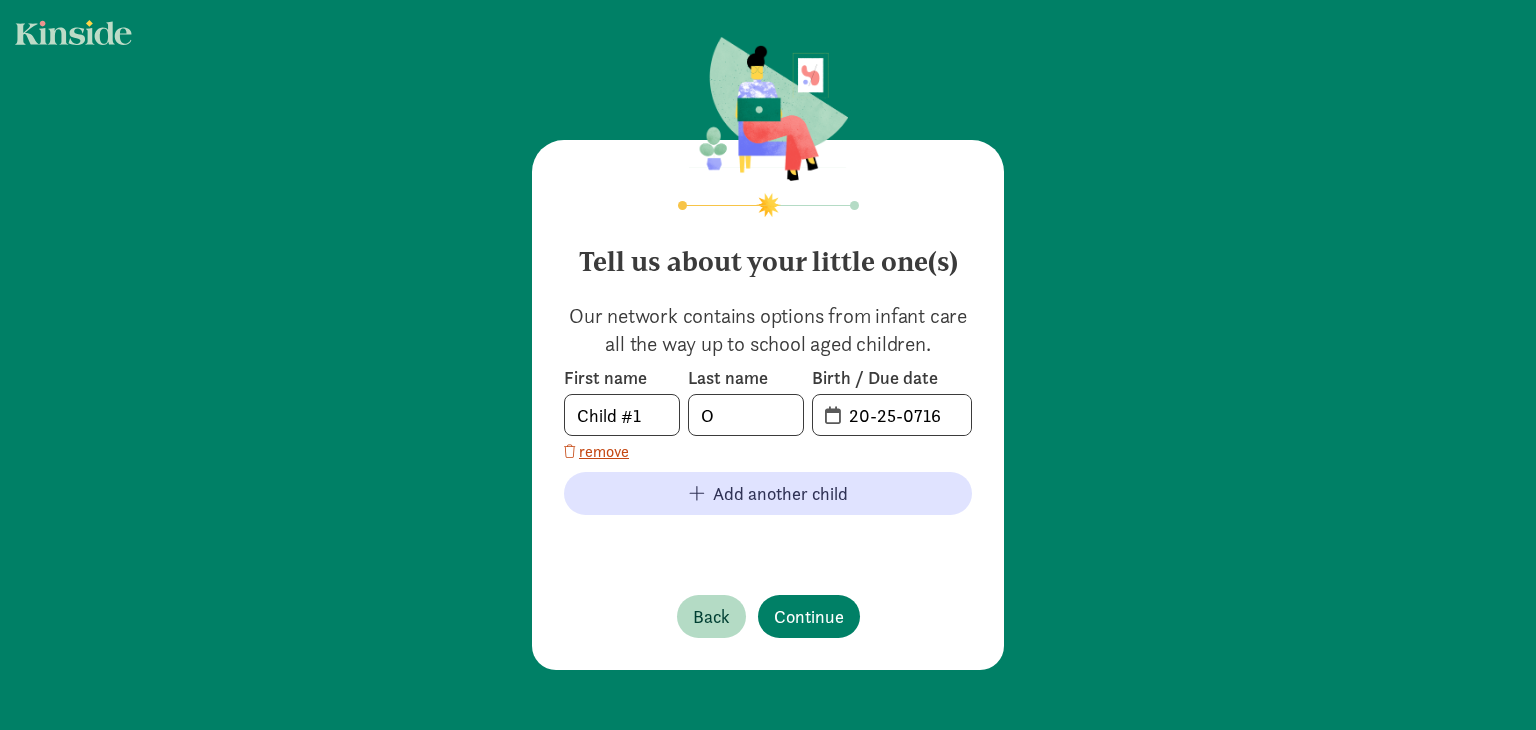click on "Our network contains options from infant care all the way
up to school aged children." 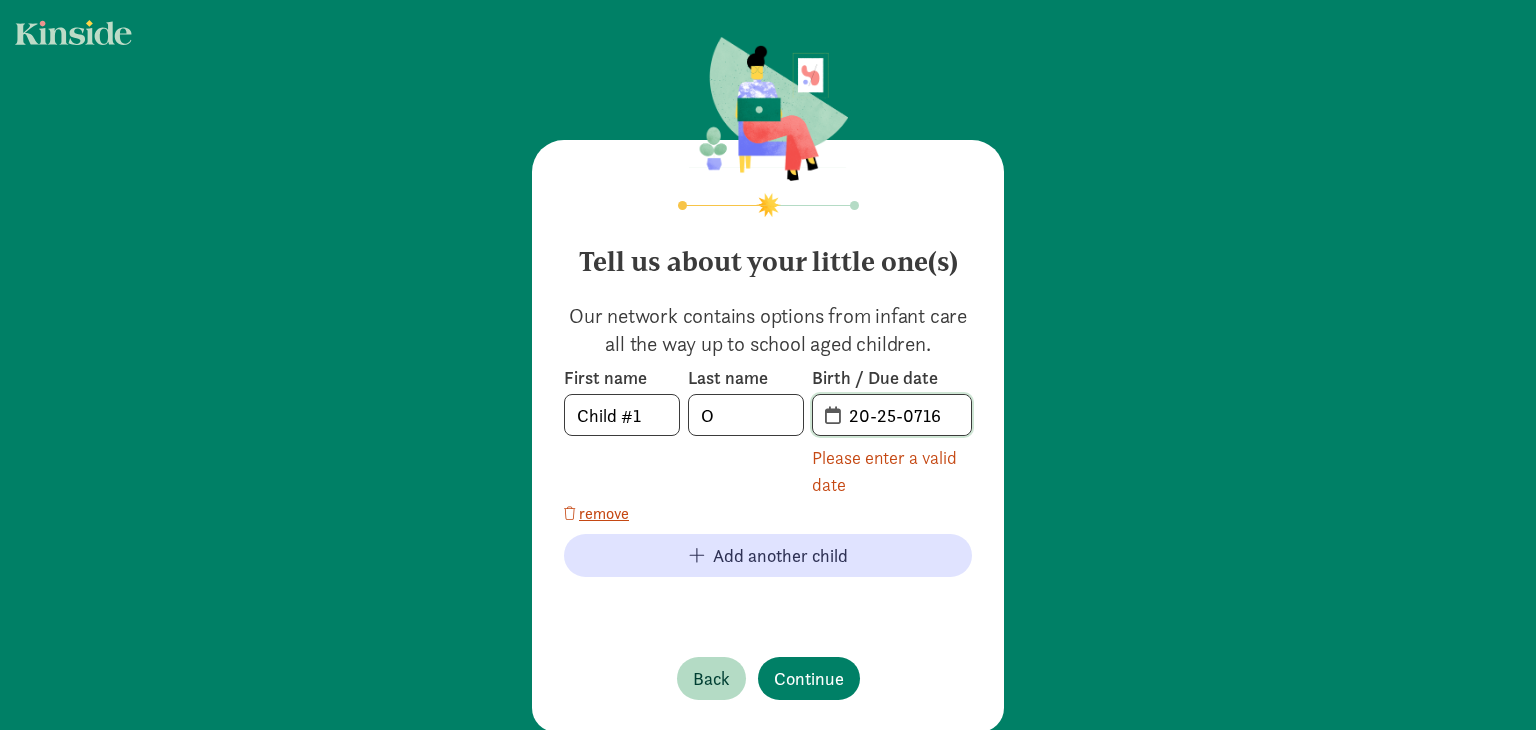 click on "20-25-0716" 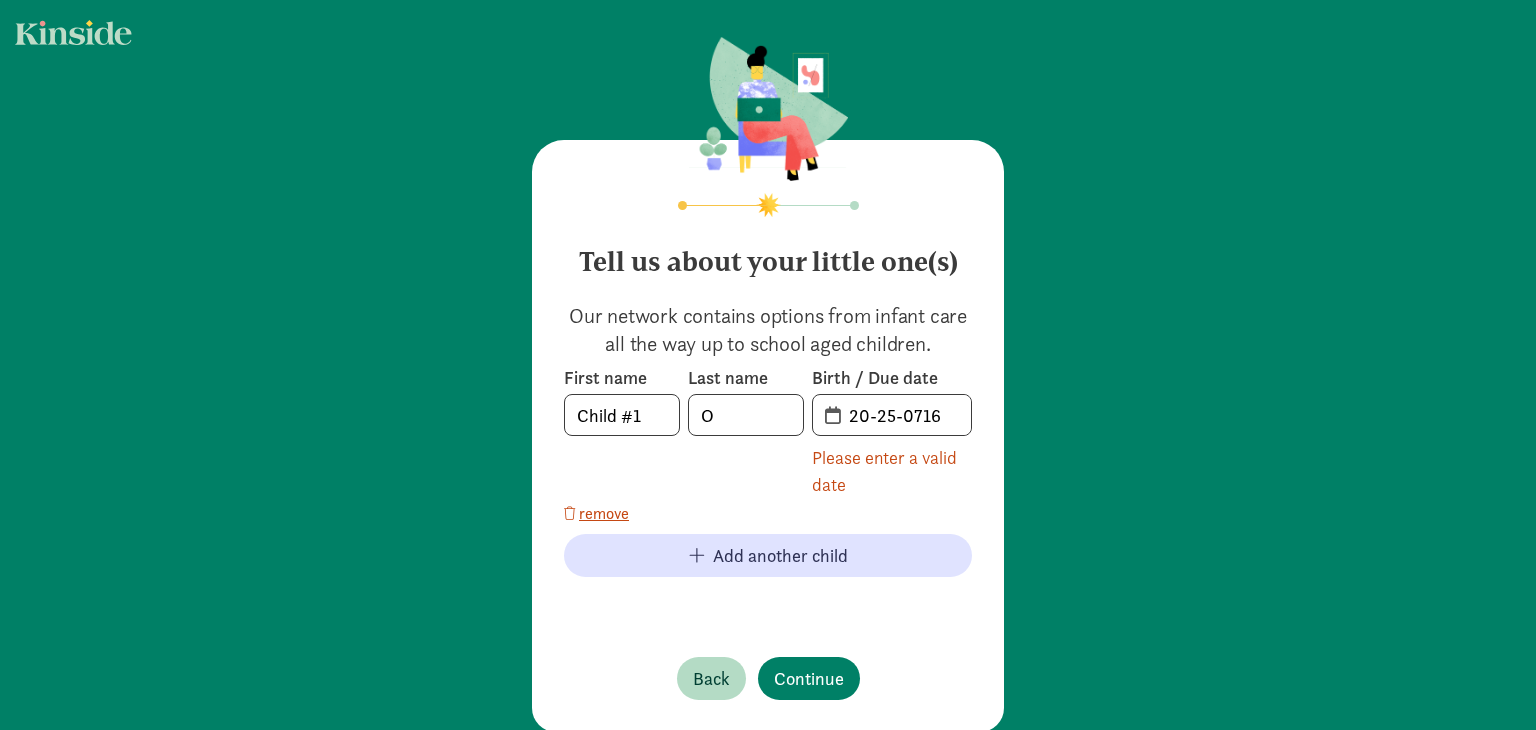 click on "20-25-0716" at bounding box center [892, 415] 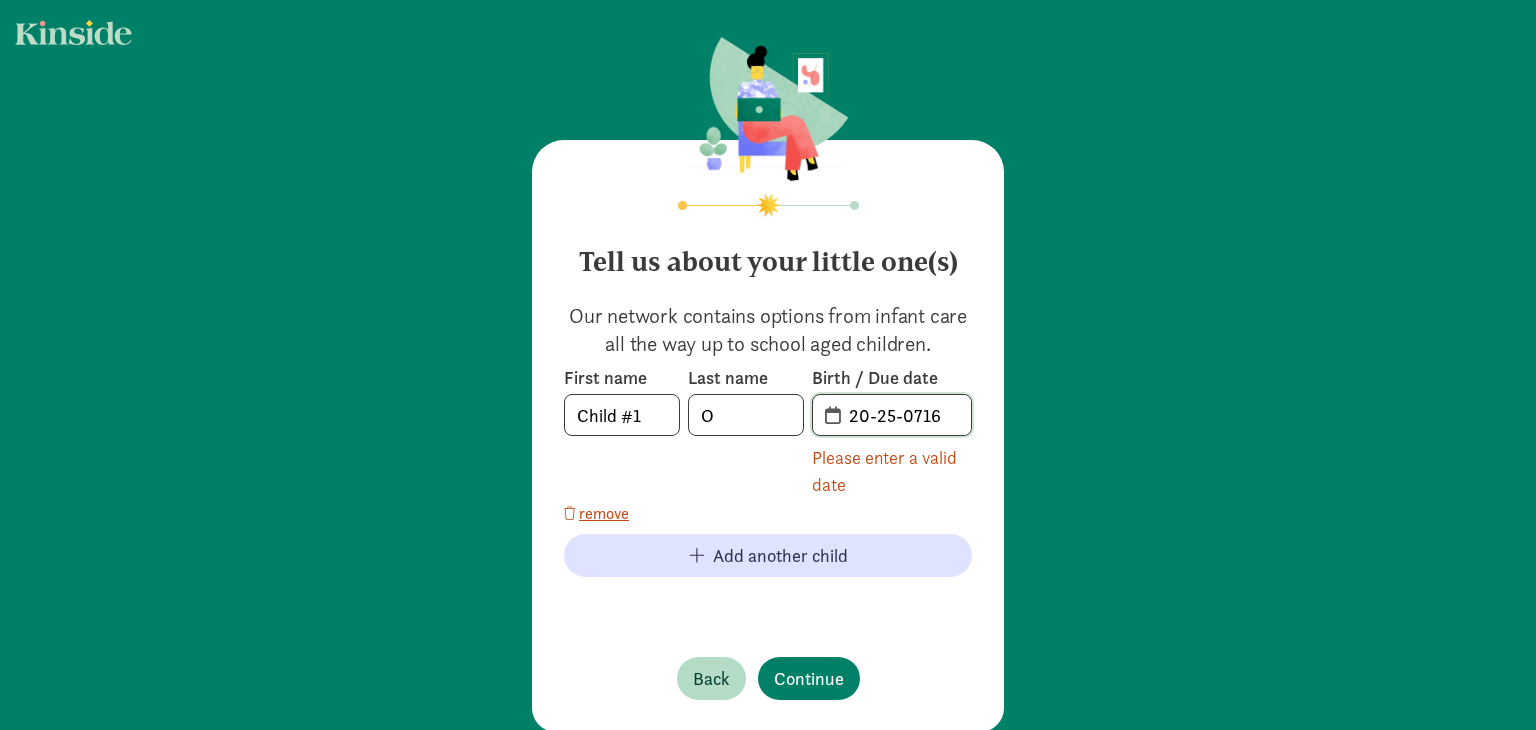 drag, startPoint x: 941, startPoint y: 409, endPoint x: 817, endPoint y: 396, distance: 124.67959 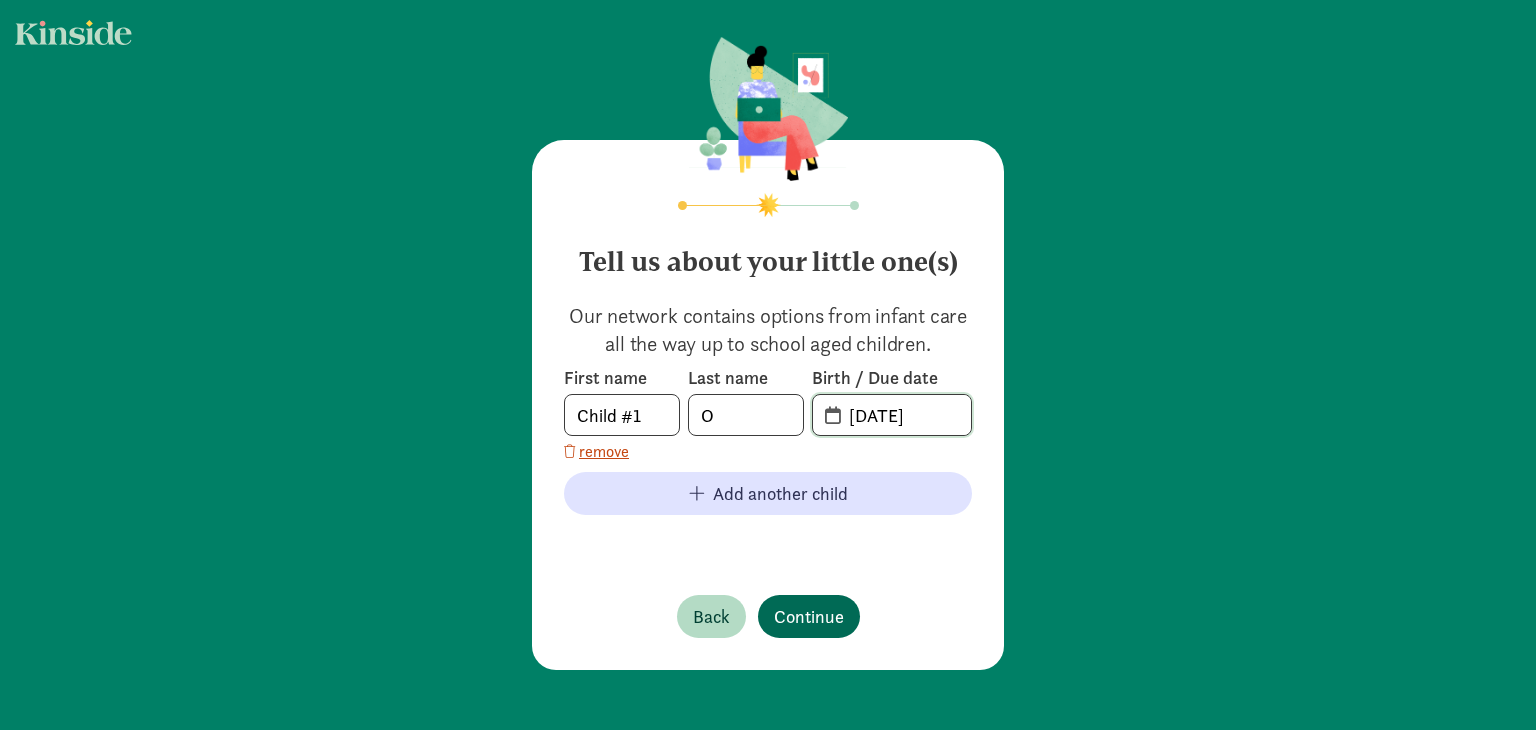 type on "03-18-2025" 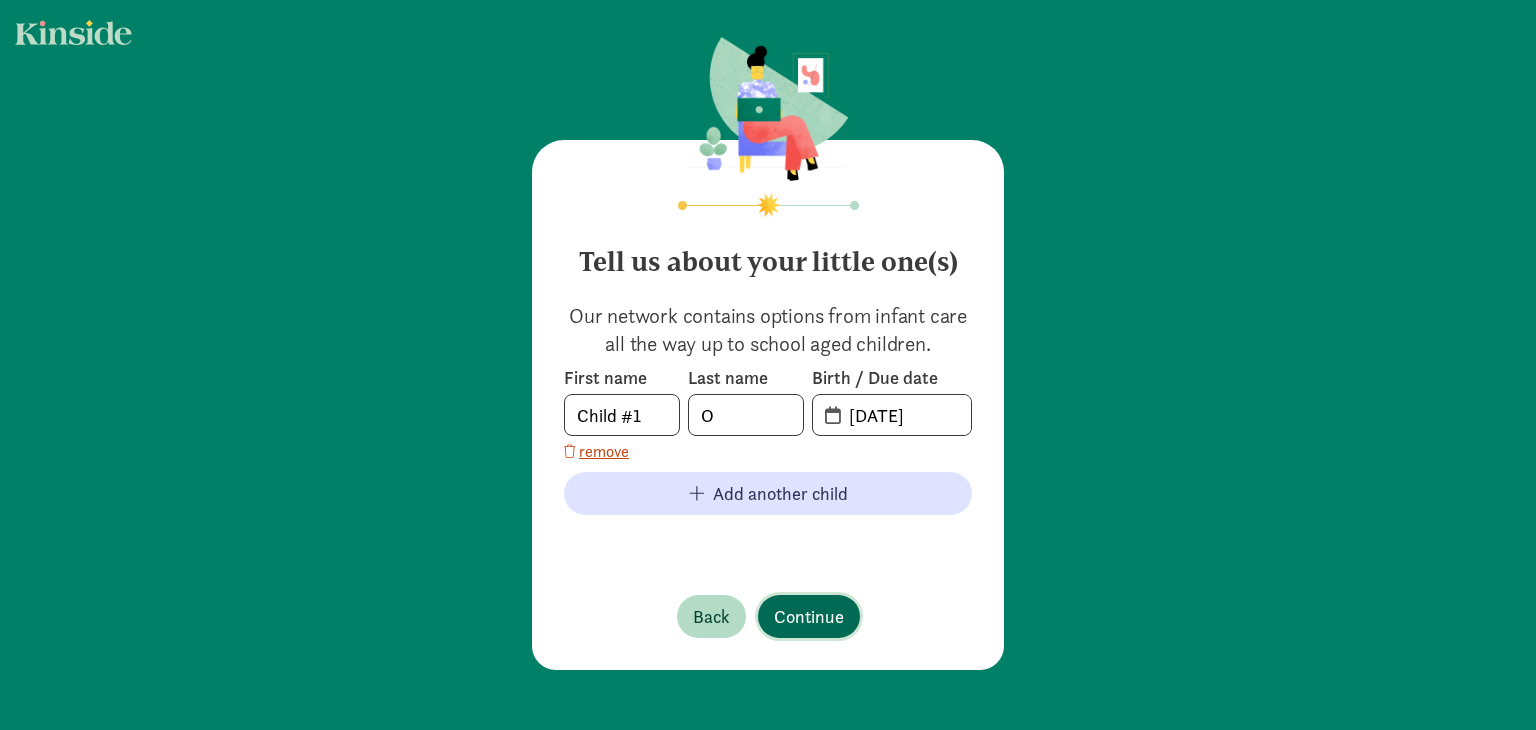 click on "Continue" at bounding box center [809, 616] 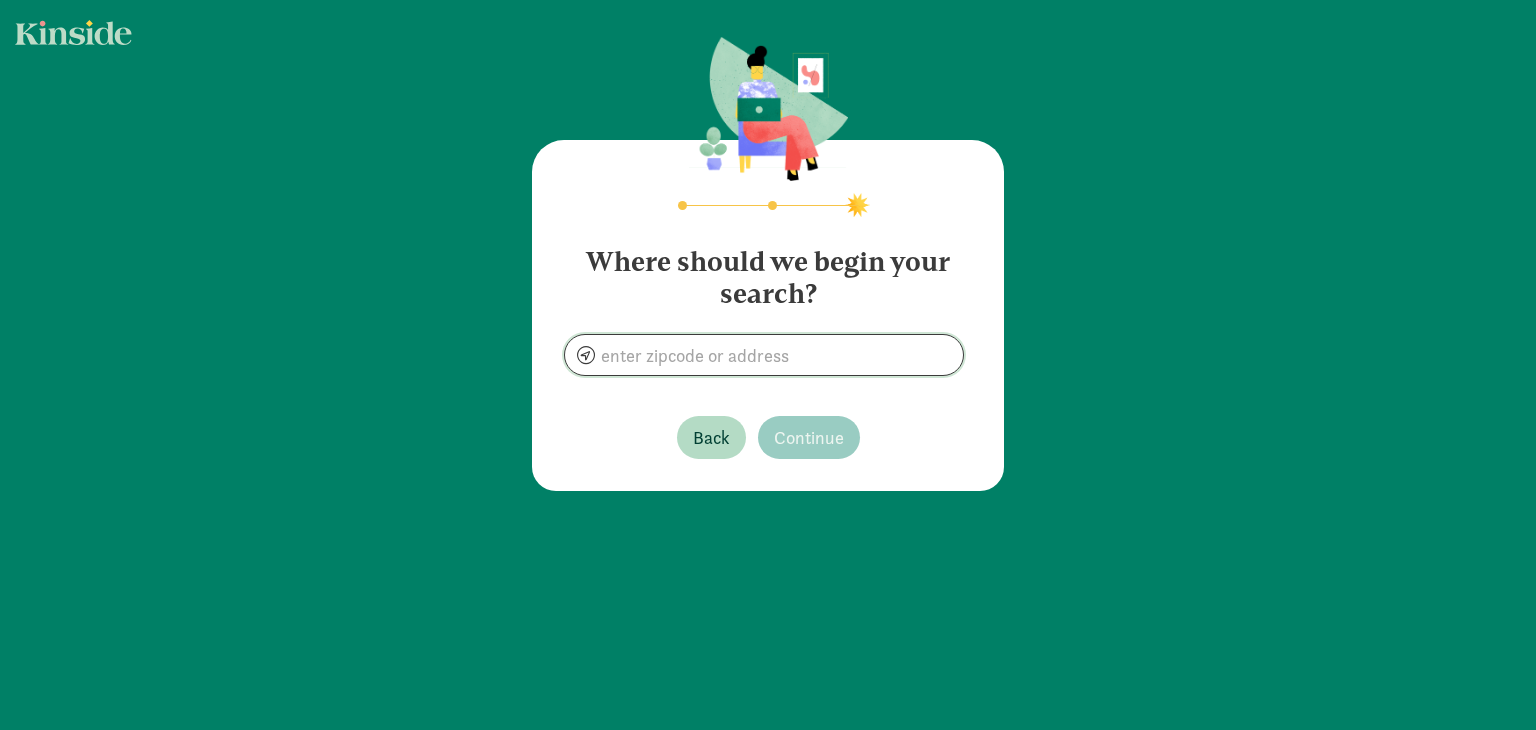 click 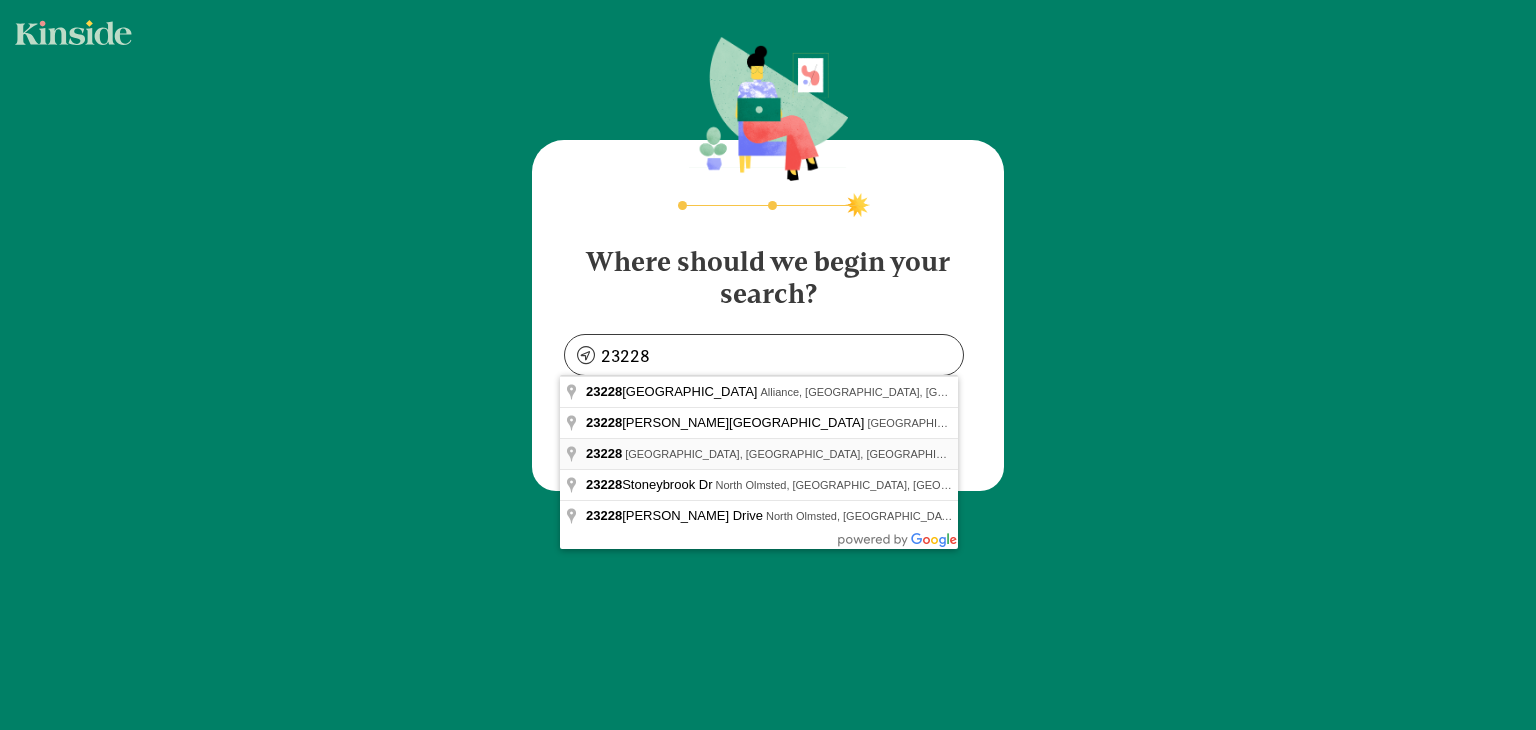 type on "Richmond, VA 23228, USA" 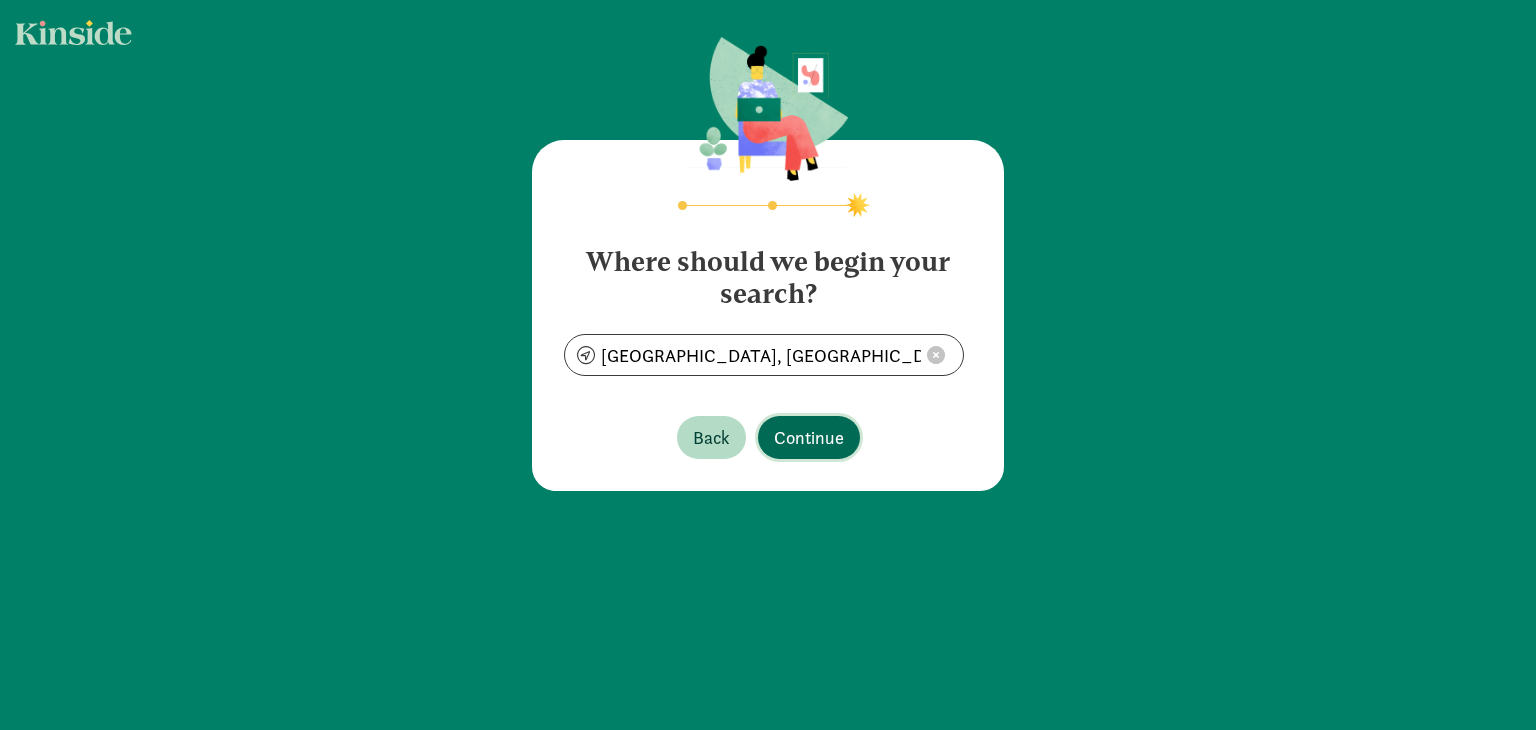 click on "Continue" at bounding box center (809, 437) 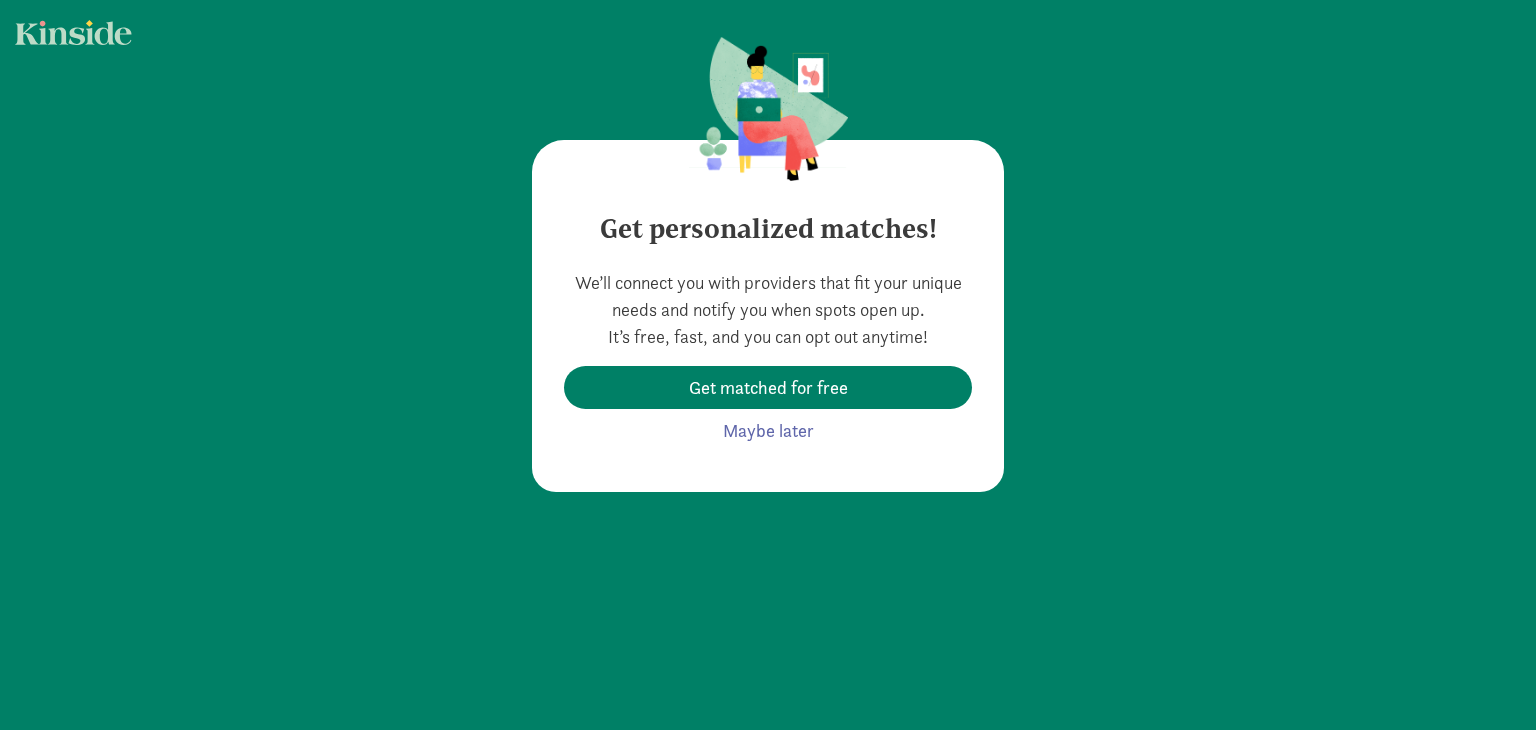 drag, startPoint x: 723, startPoint y: 275, endPoint x: 906, endPoint y: 333, distance: 191.97136 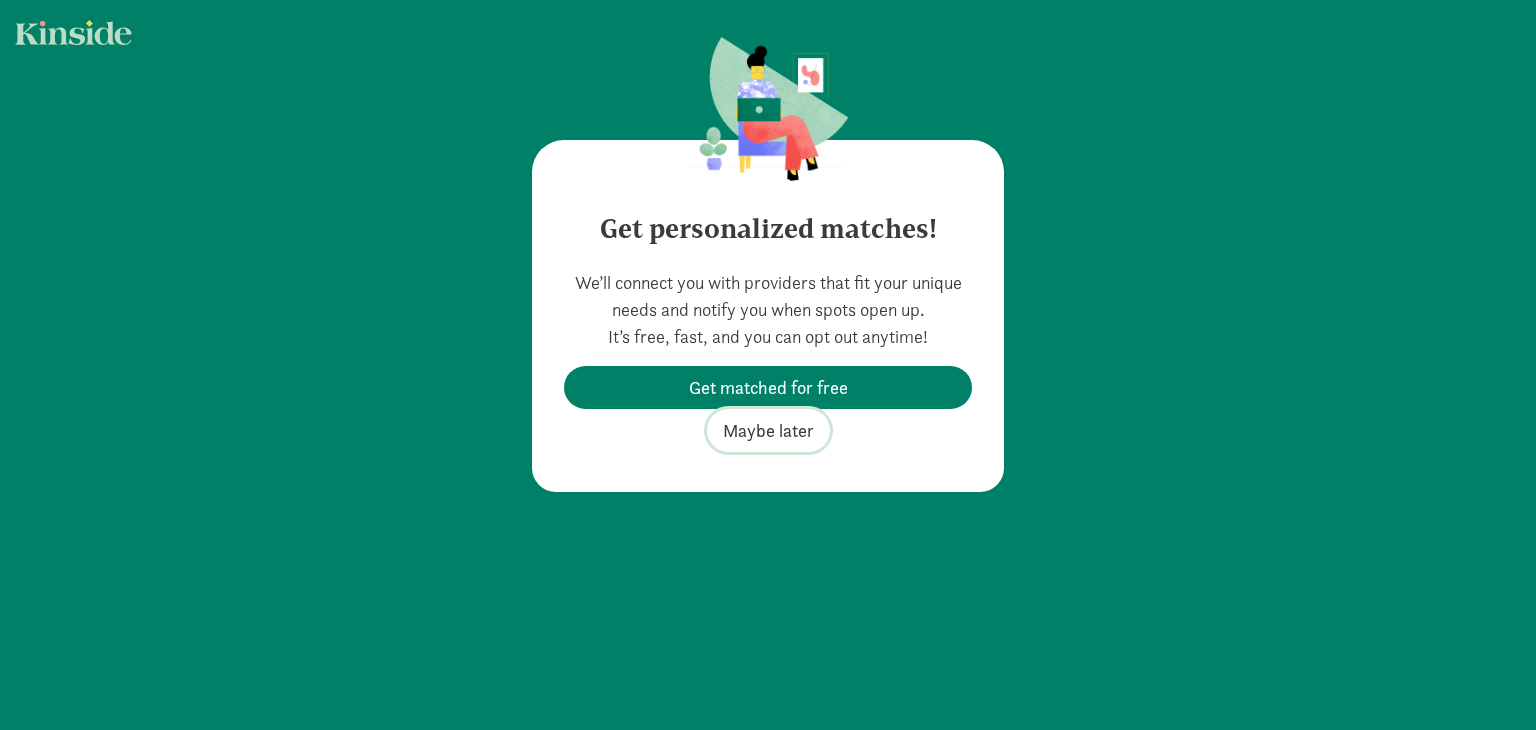 click on "Maybe later" at bounding box center (768, 430) 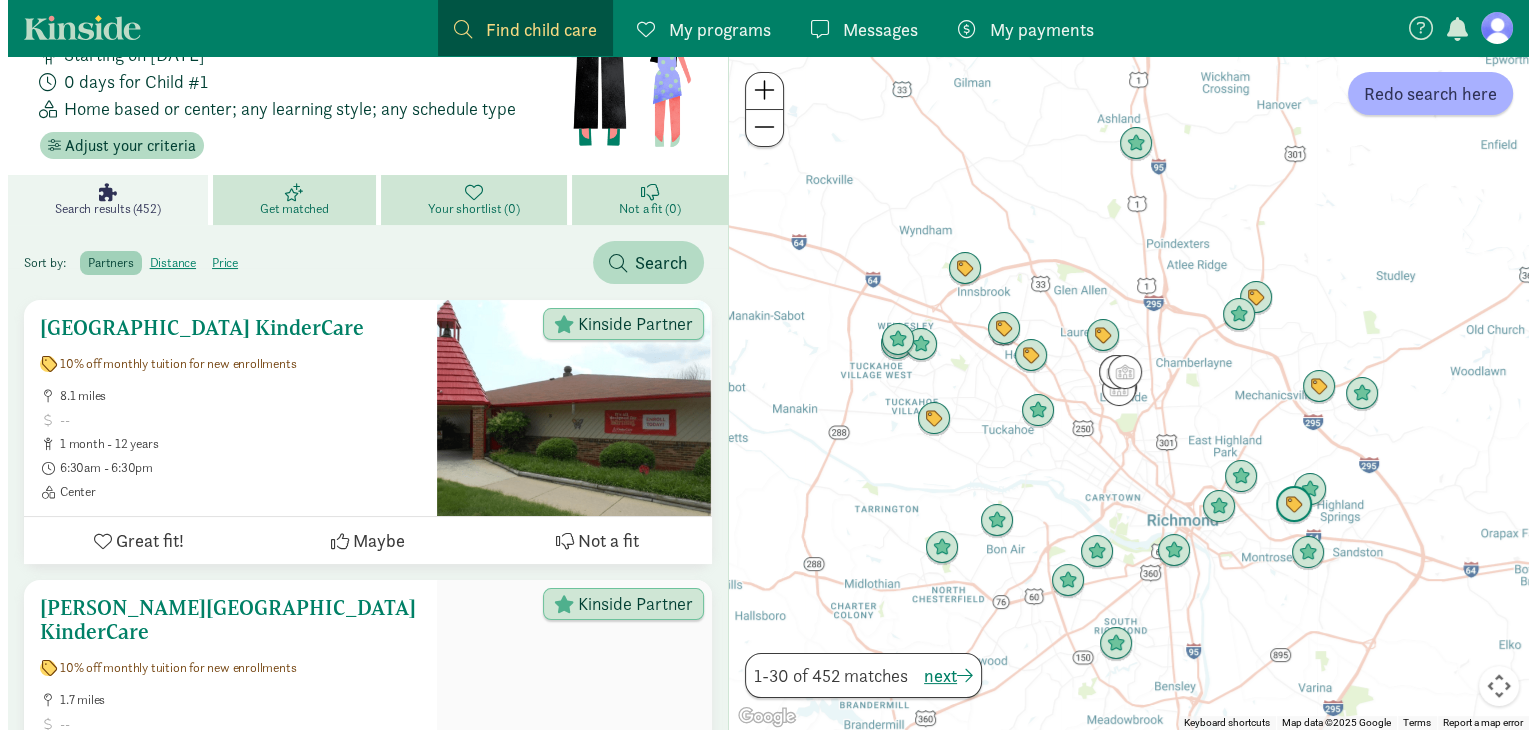 scroll, scrollTop: 0, scrollLeft: 0, axis: both 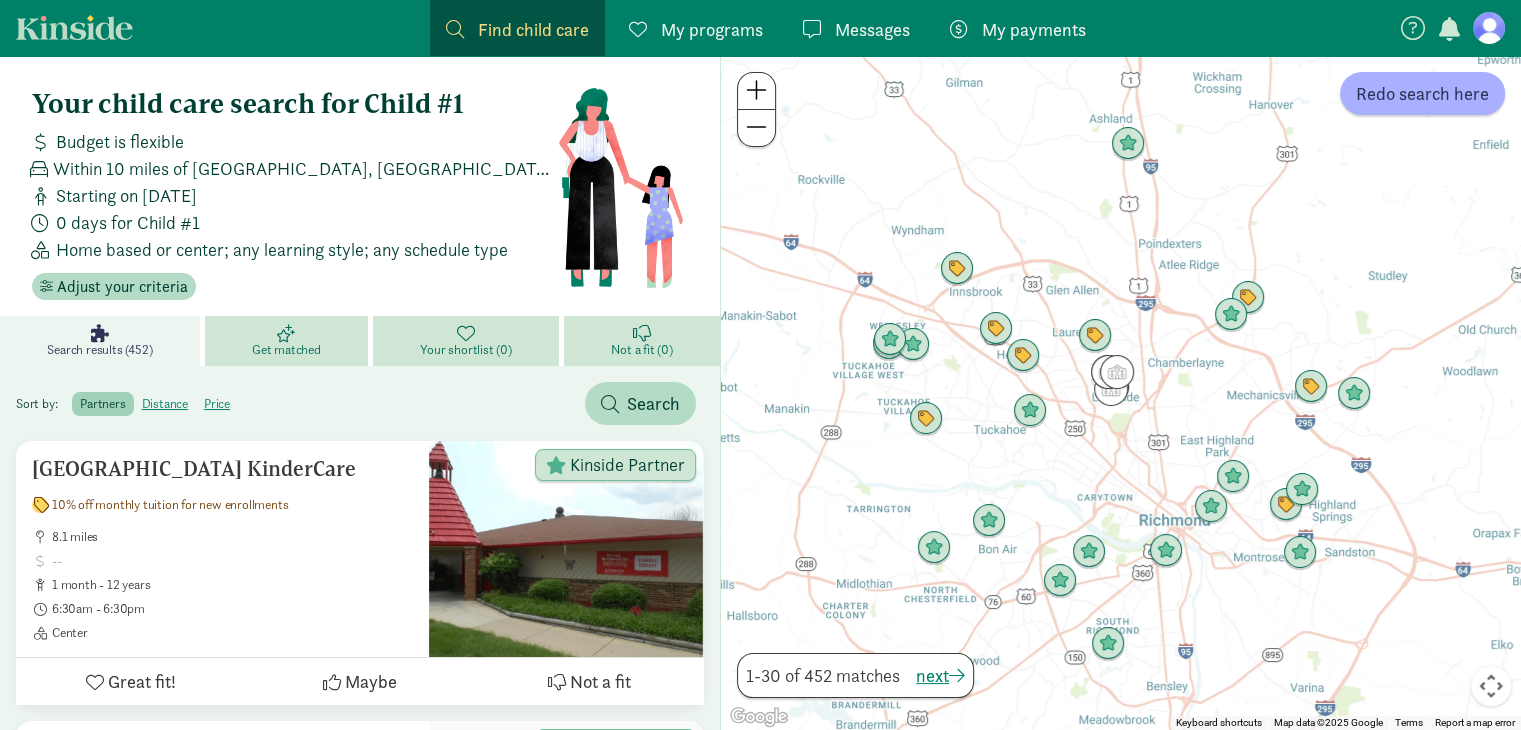 click on "Starting on Jan 04, 2026" at bounding box center (126, 195) 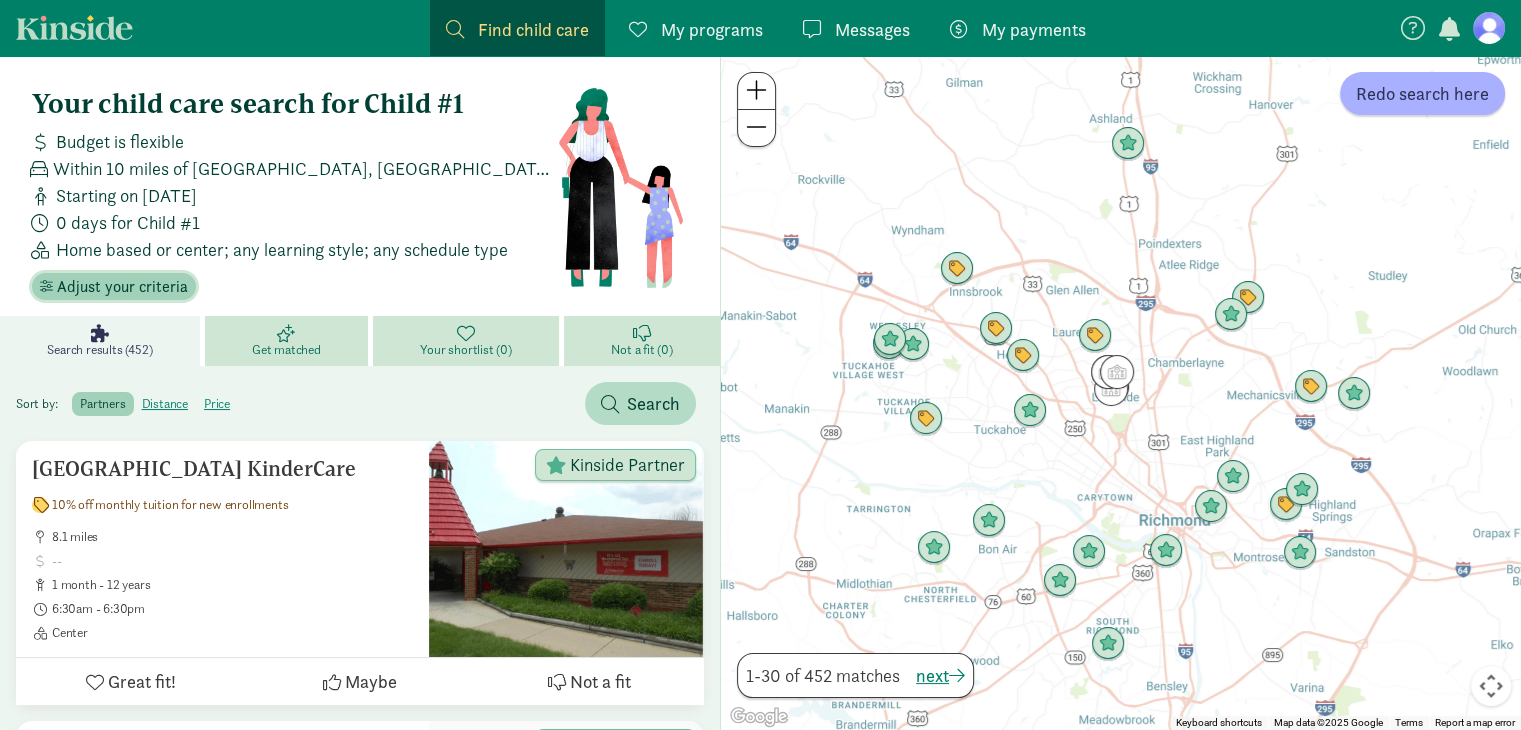 click on "Adjust your criteria" at bounding box center (122, 287) 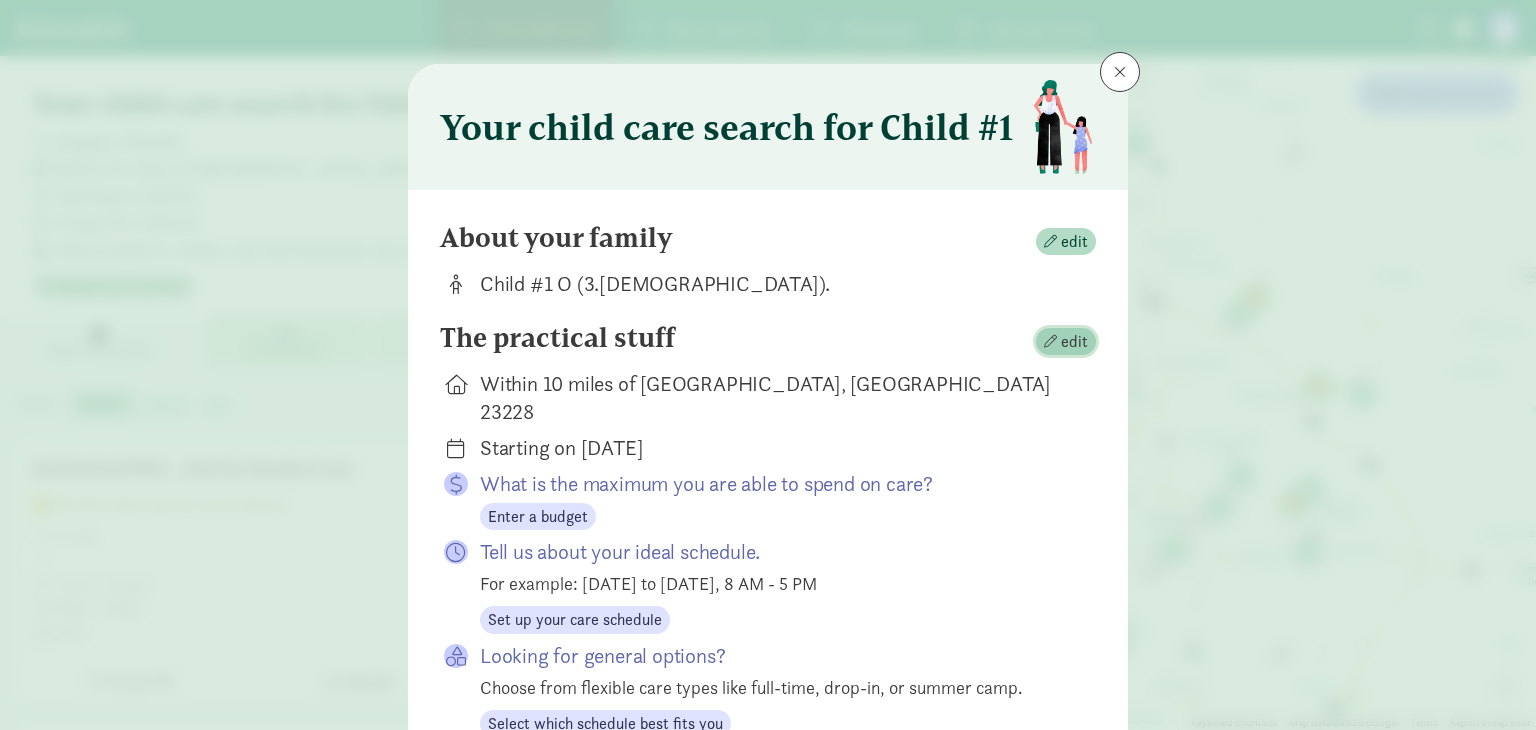 click on "edit" at bounding box center [1066, 342] 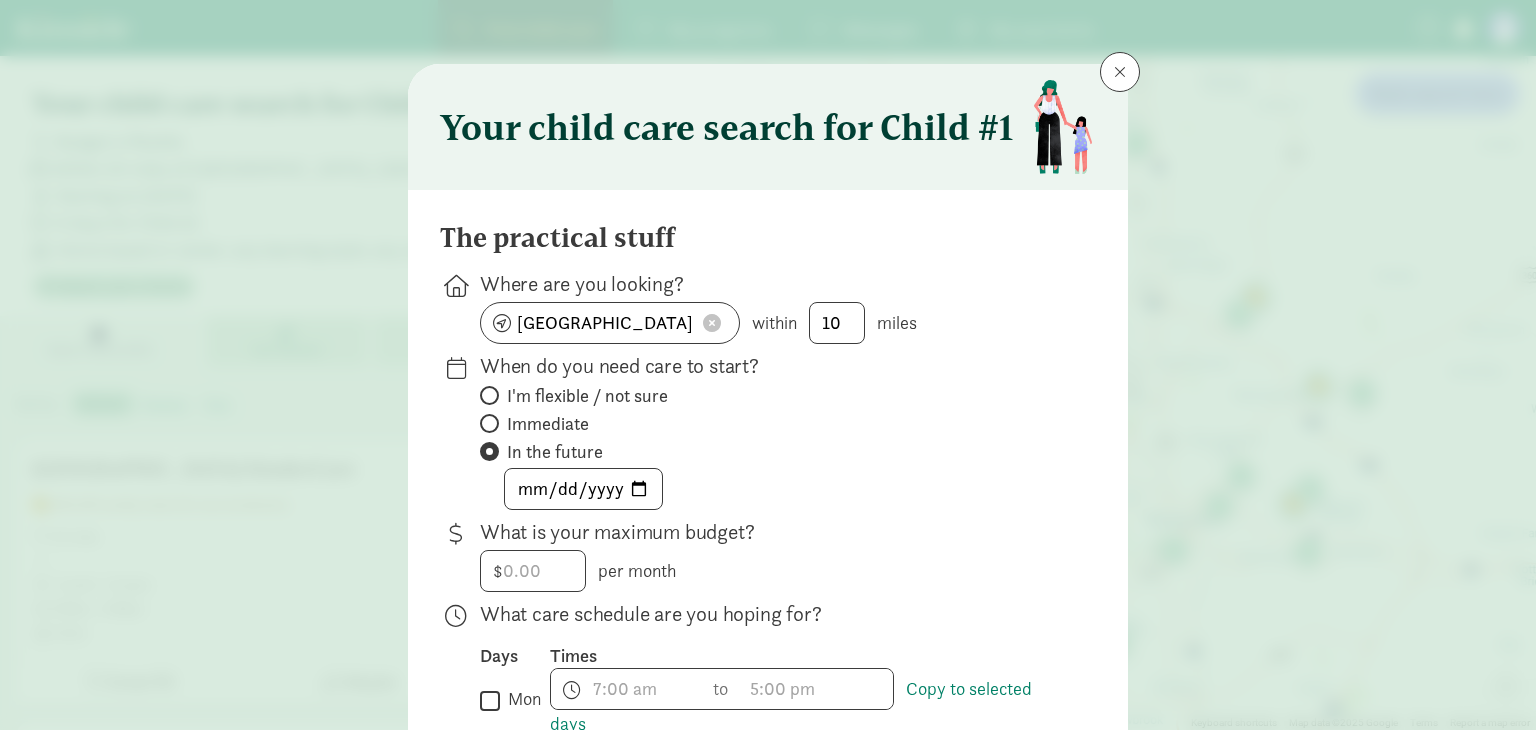 click on "Immediate" at bounding box center (548, 424) 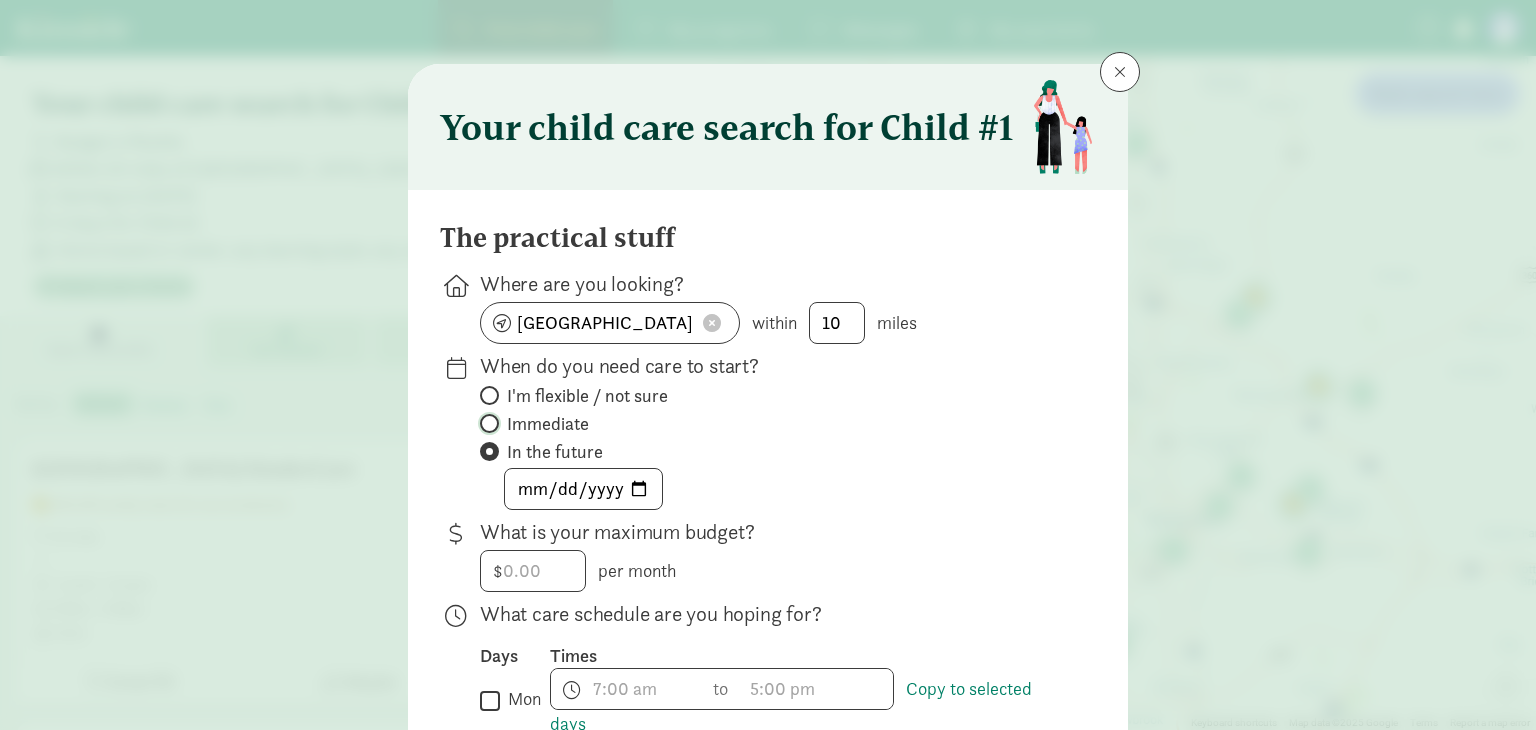 click on "Immediate" at bounding box center [486, 423] 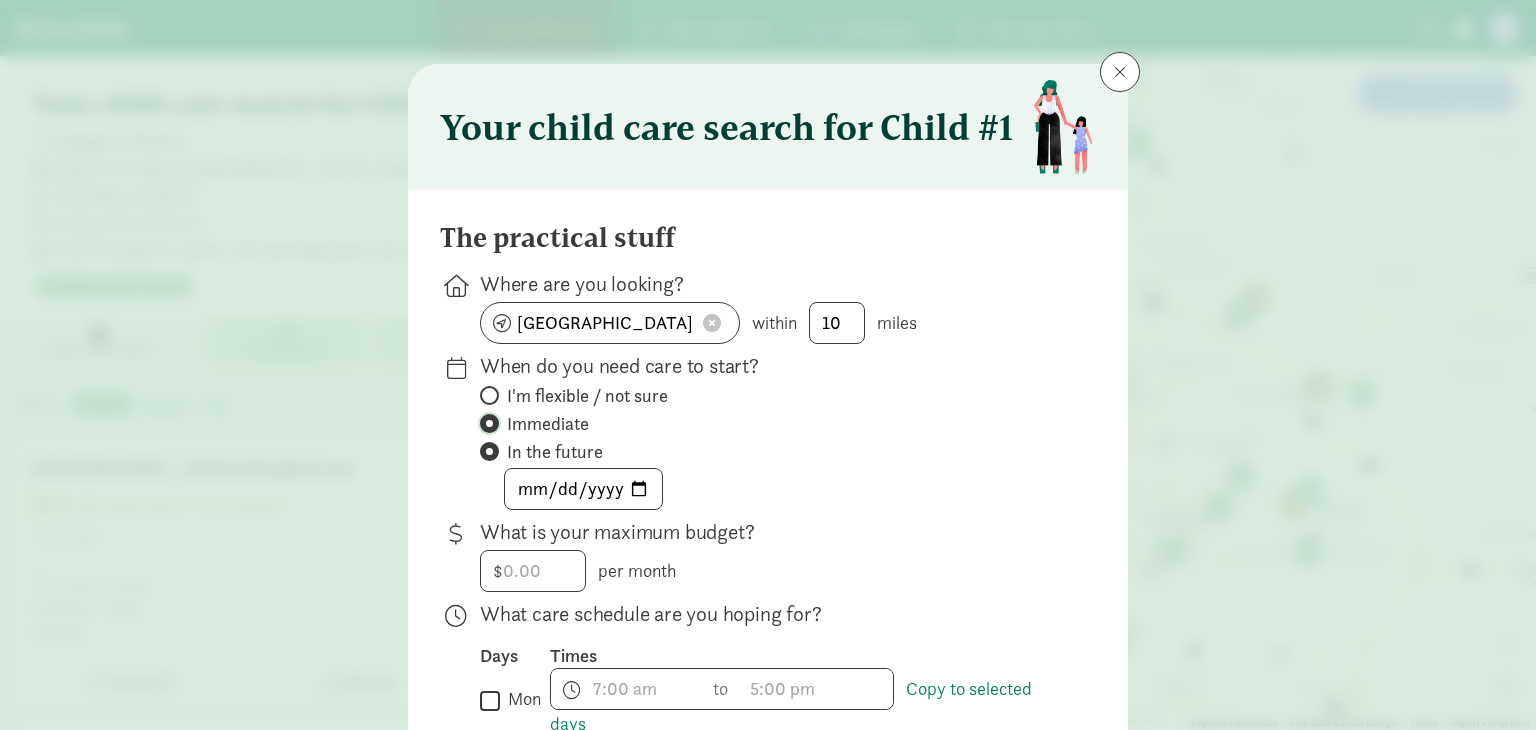 radio on "false" 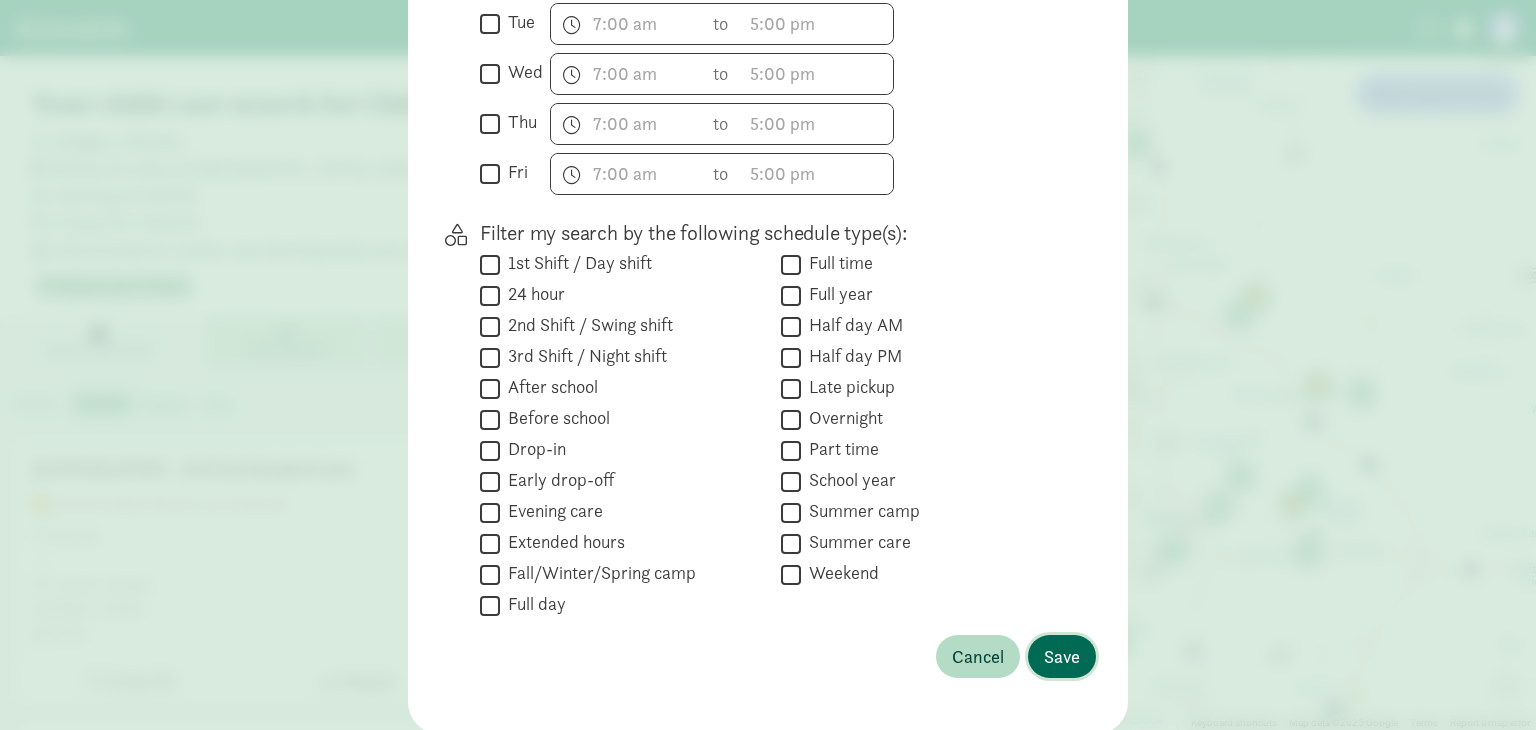 click on "Save" at bounding box center (1062, 656) 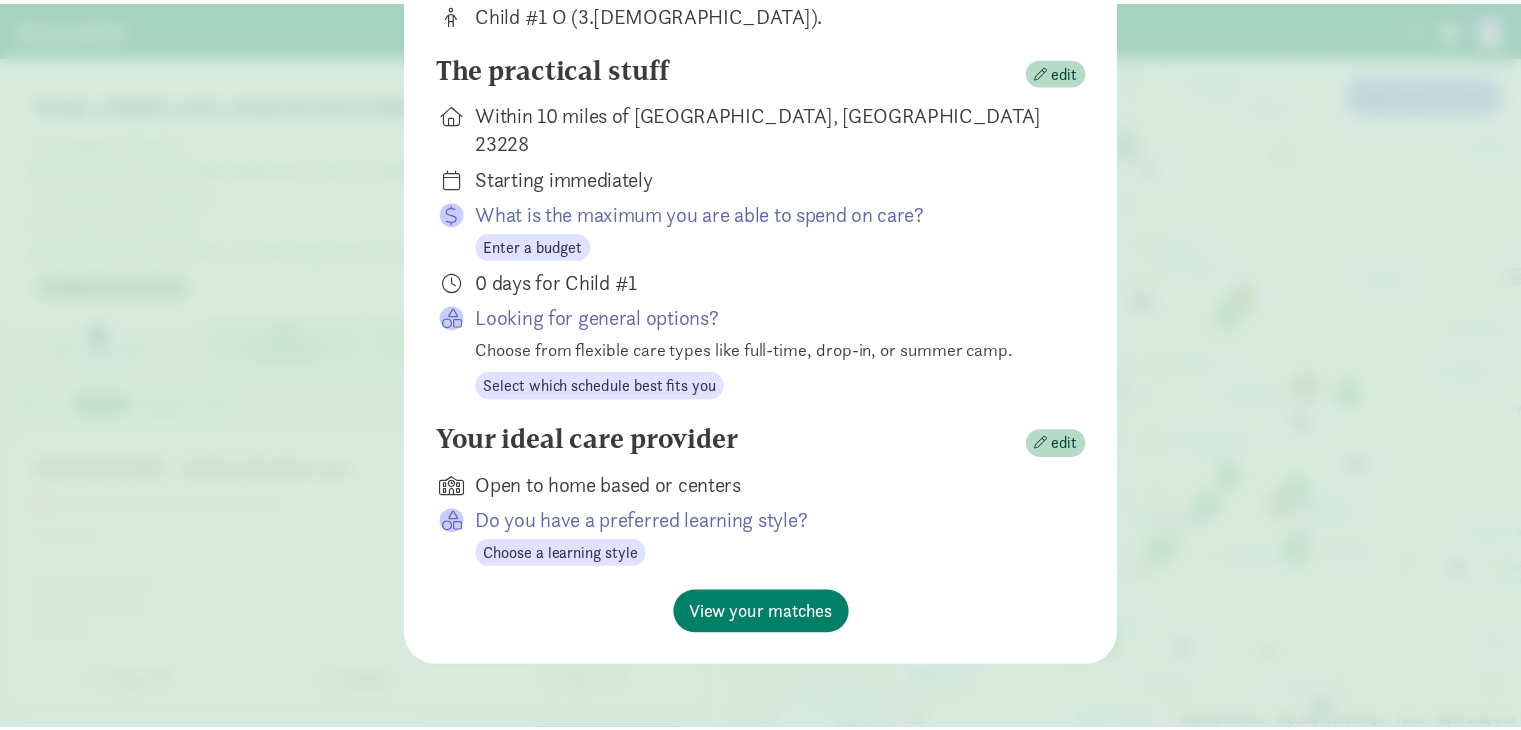 scroll, scrollTop: 242, scrollLeft: 0, axis: vertical 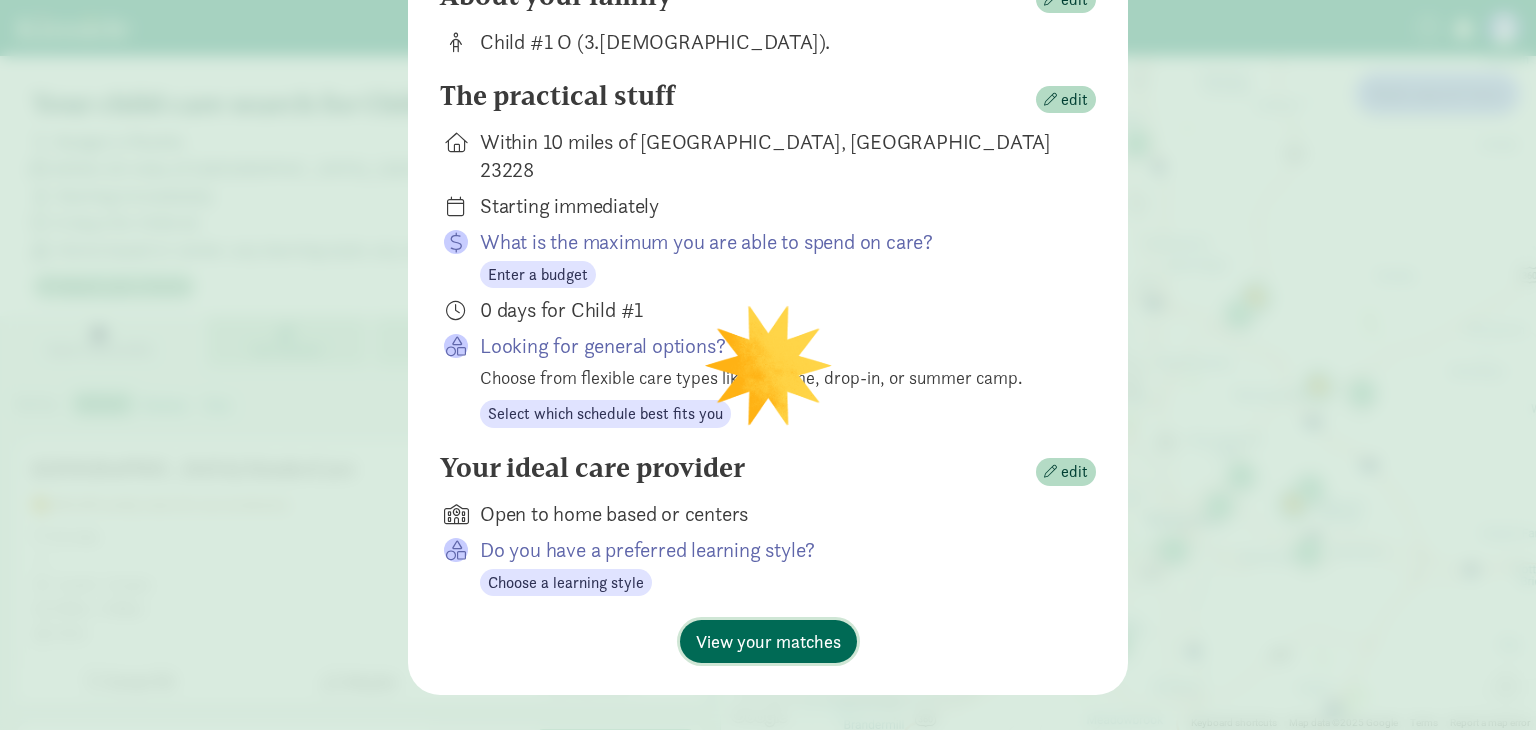 click on "View your matches" at bounding box center [768, 641] 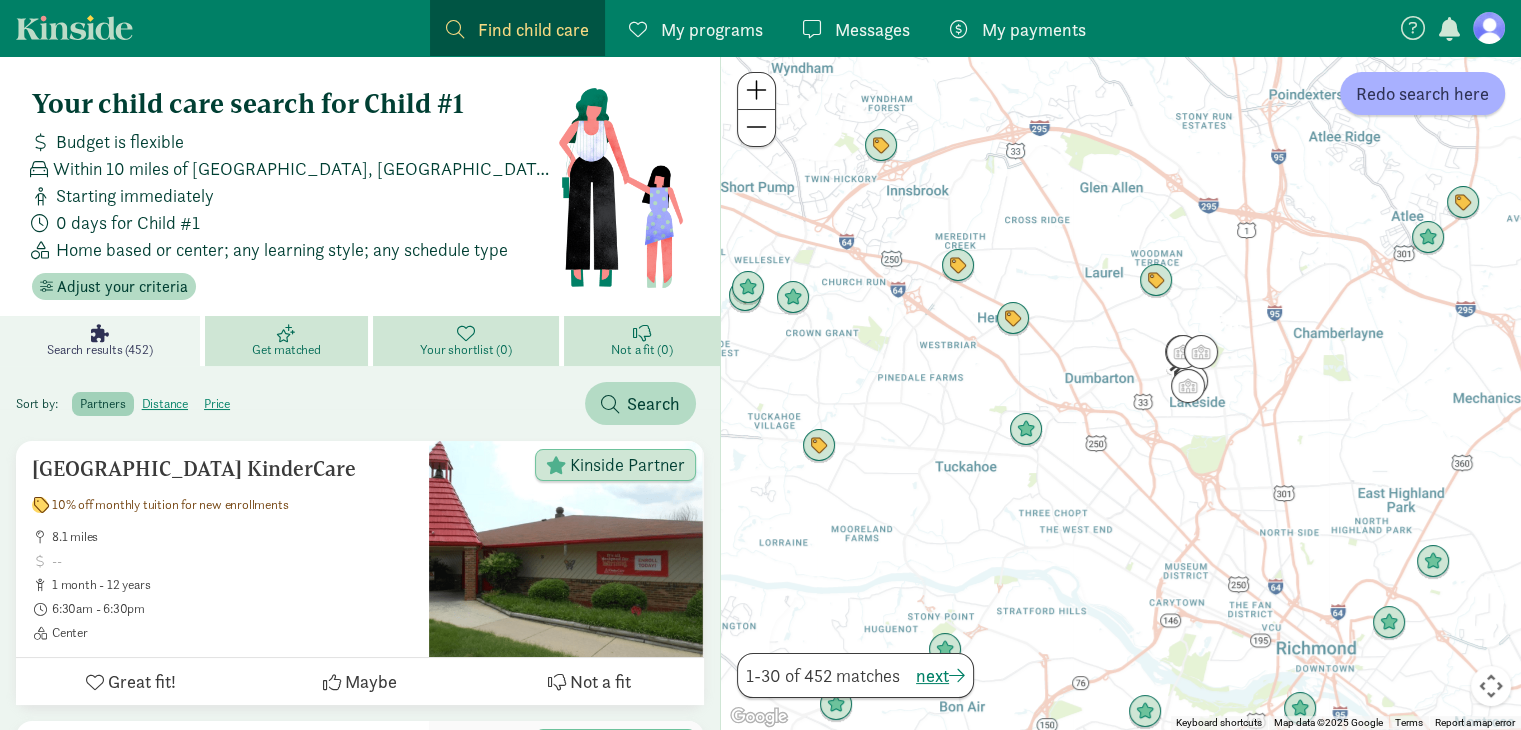scroll, scrollTop: 200, scrollLeft: 0, axis: vertical 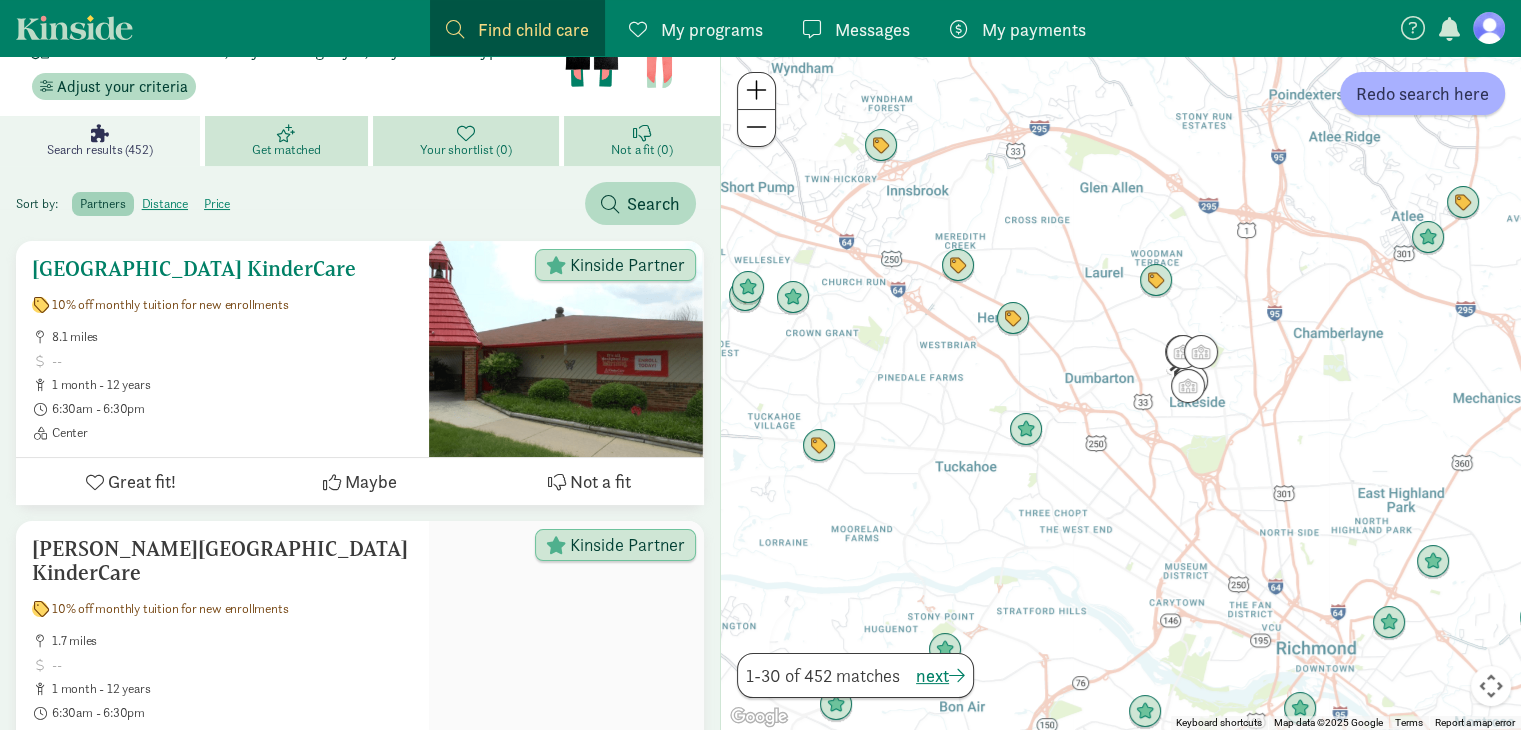 click on "Not a fit" at bounding box center (600, 481) 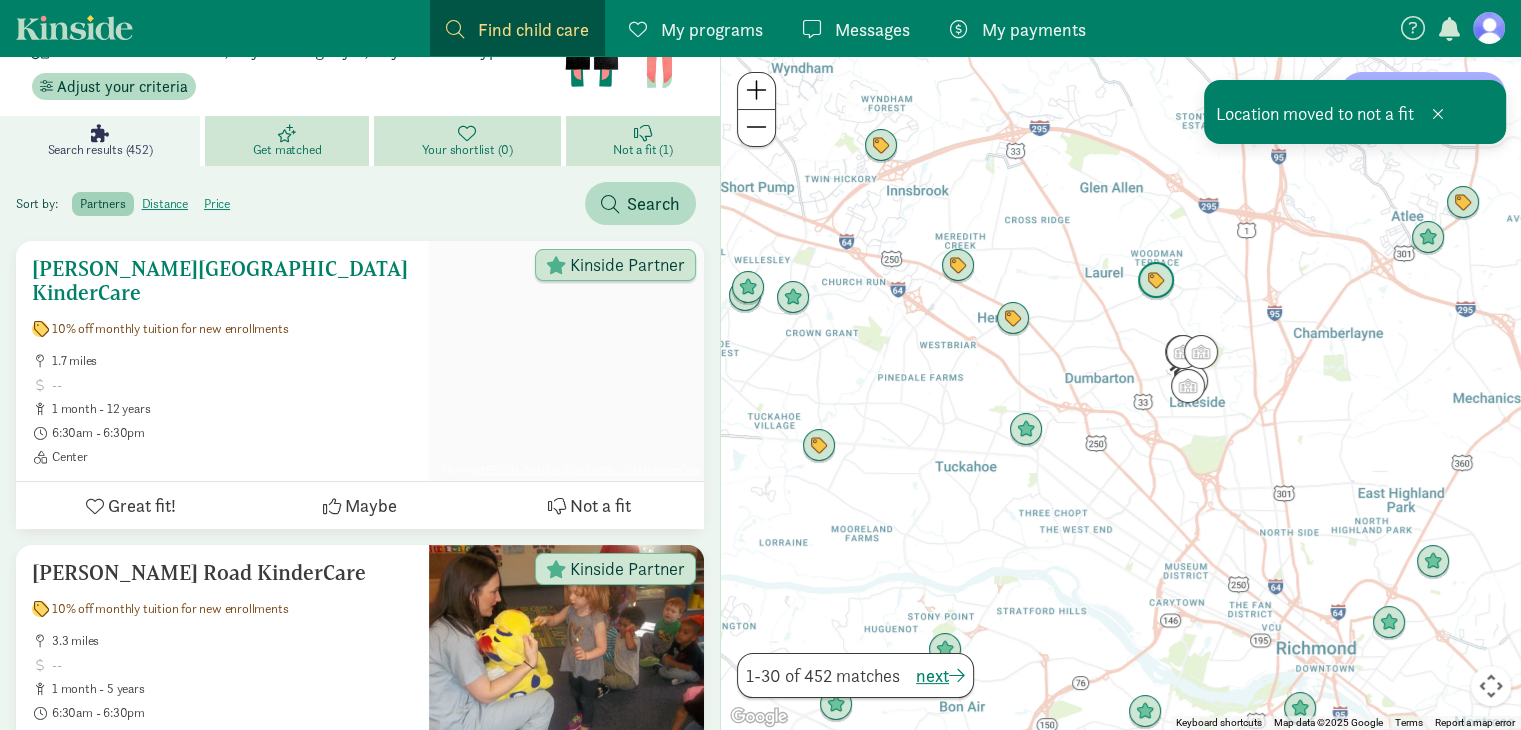 click on "Not a fit" at bounding box center [600, 505] 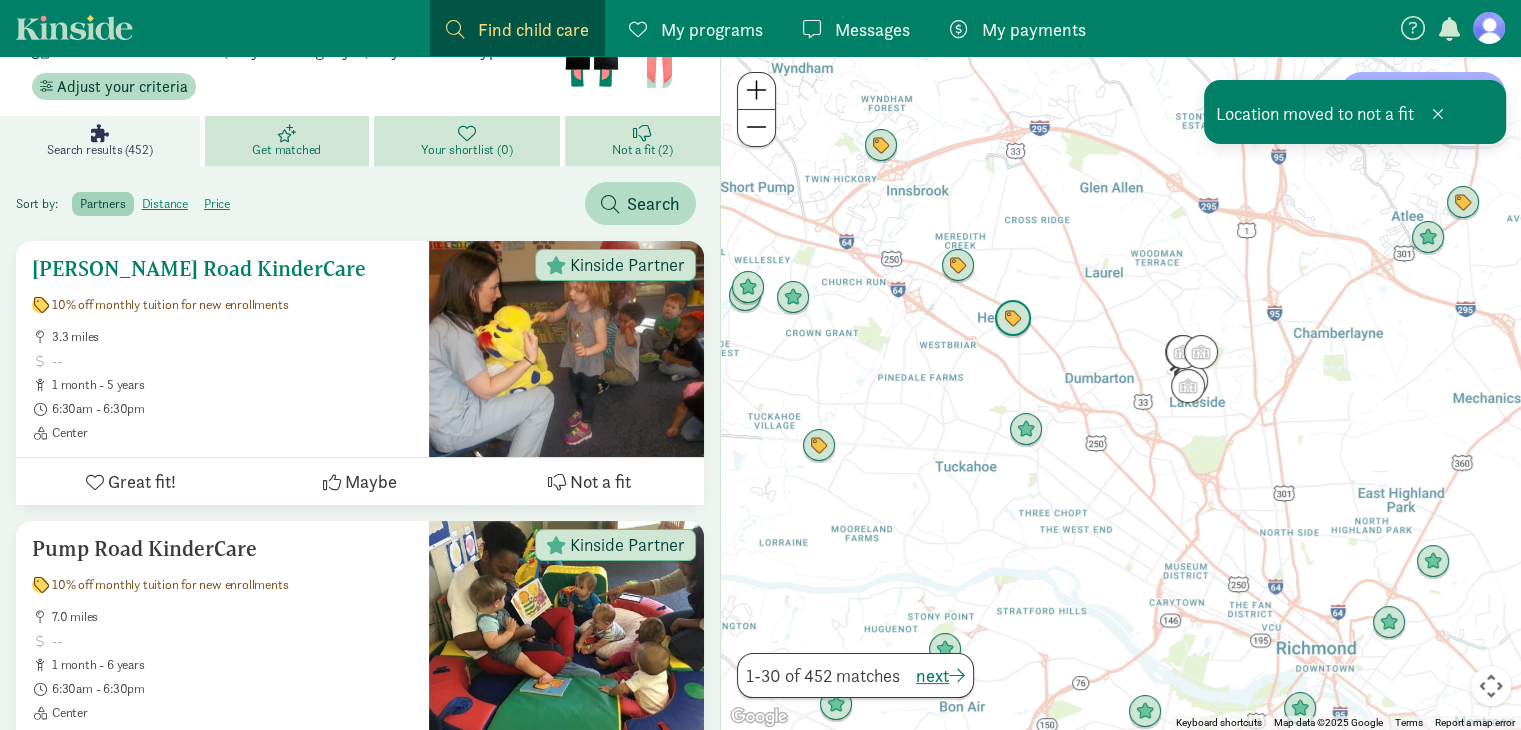 click on "Not a fit" at bounding box center [600, 481] 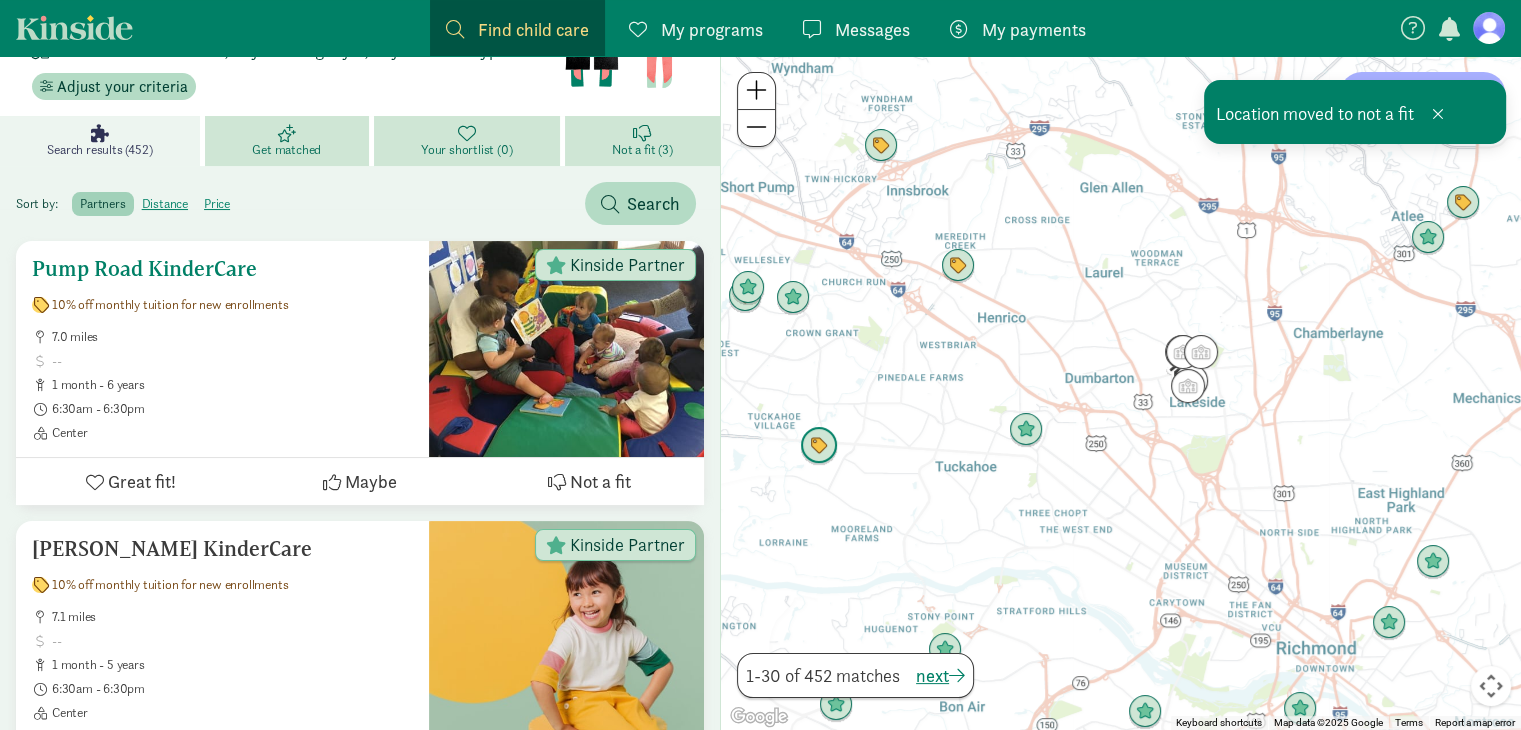 click on "Not a fit" at bounding box center [600, 481] 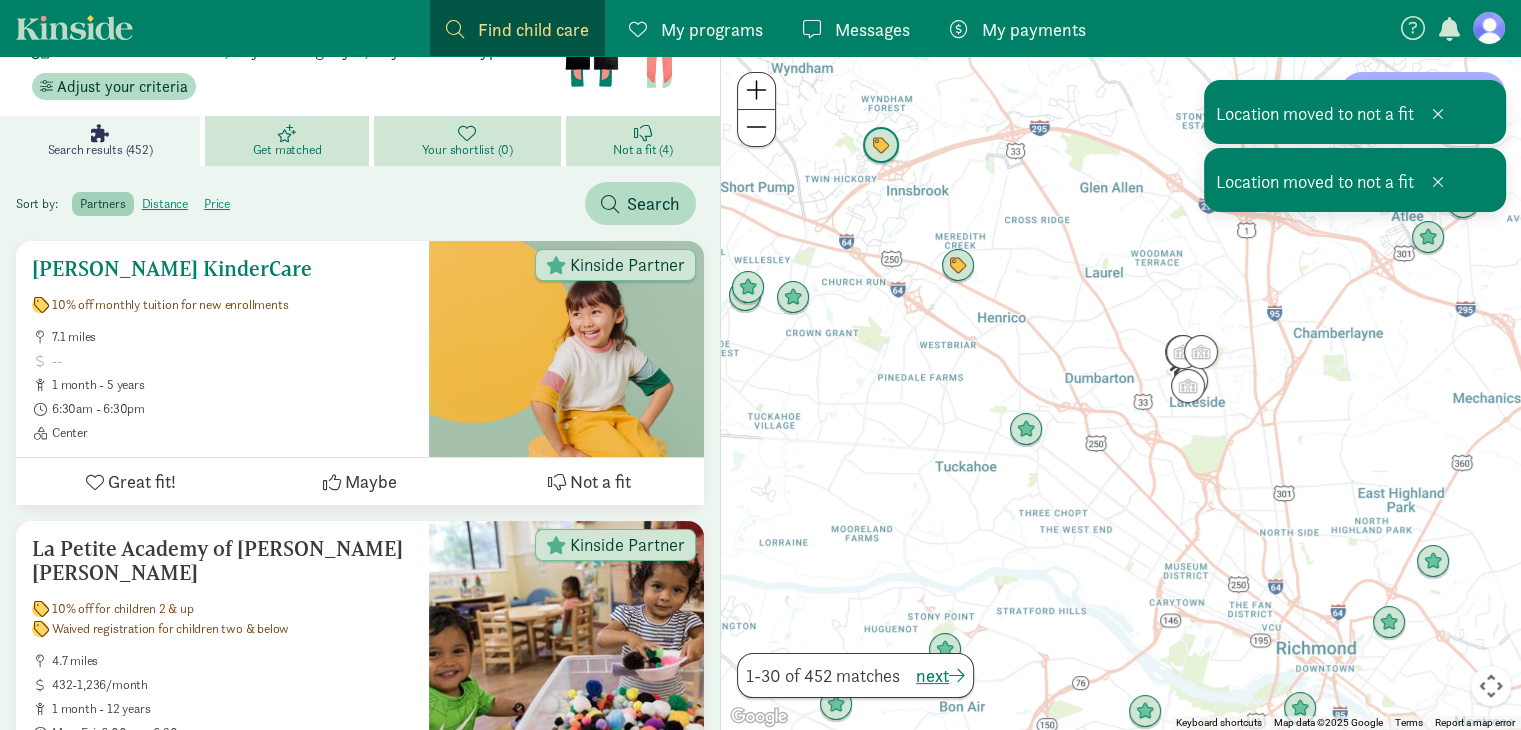 click on "Not a fit" at bounding box center (600, 481) 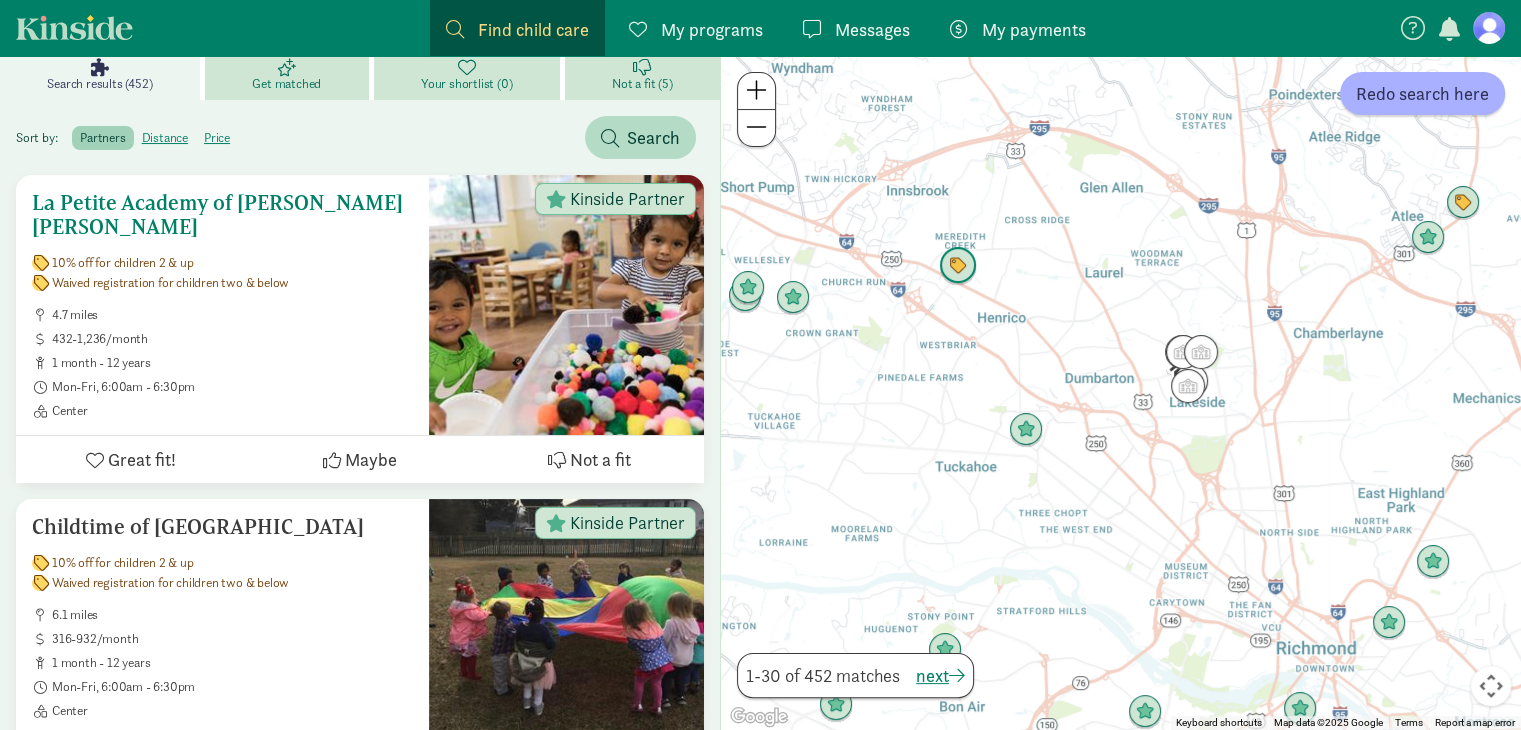 scroll, scrollTop: 300, scrollLeft: 0, axis: vertical 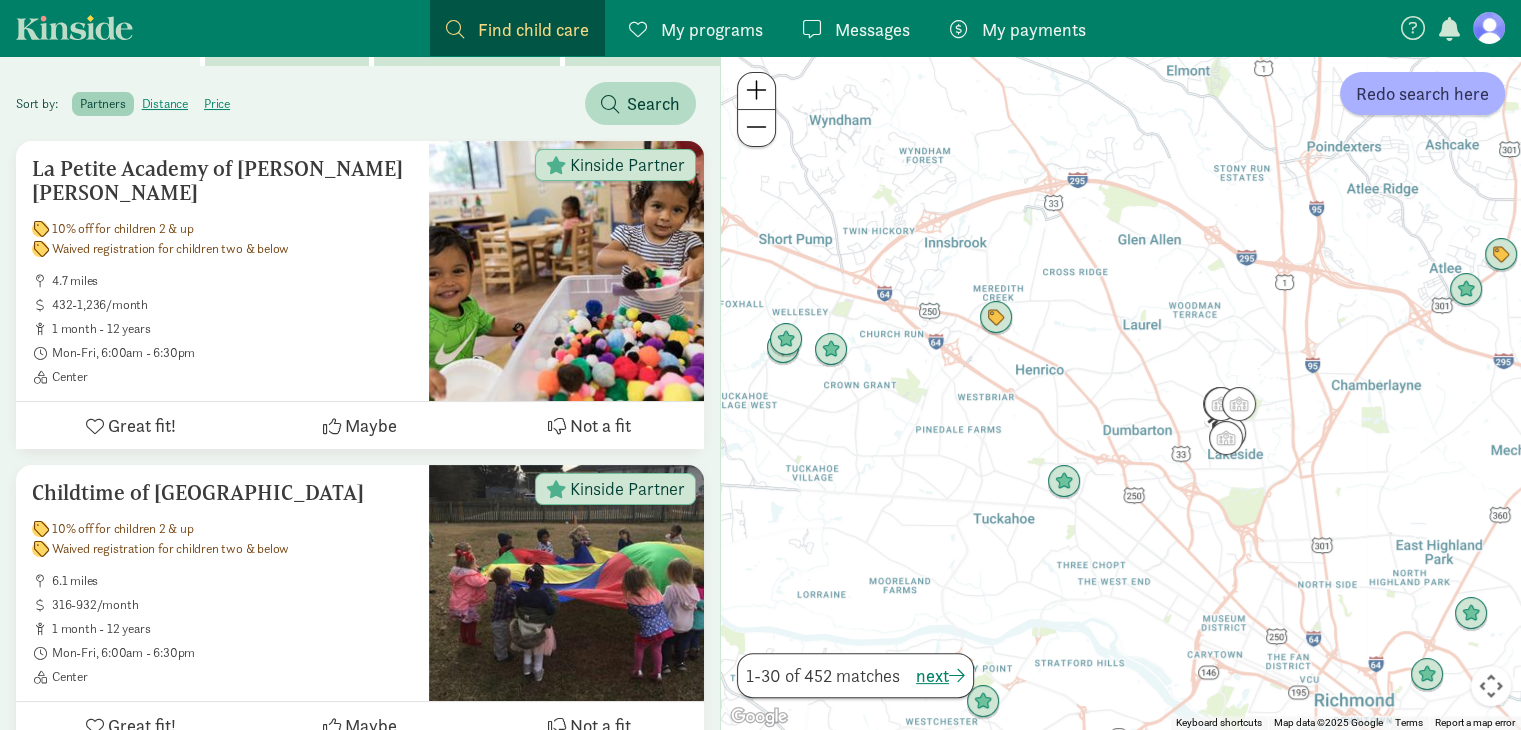 drag, startPoint x: 988, startPoint y: 359, endPoint x: 1029, endPoint y: 413, distance: 67.80118 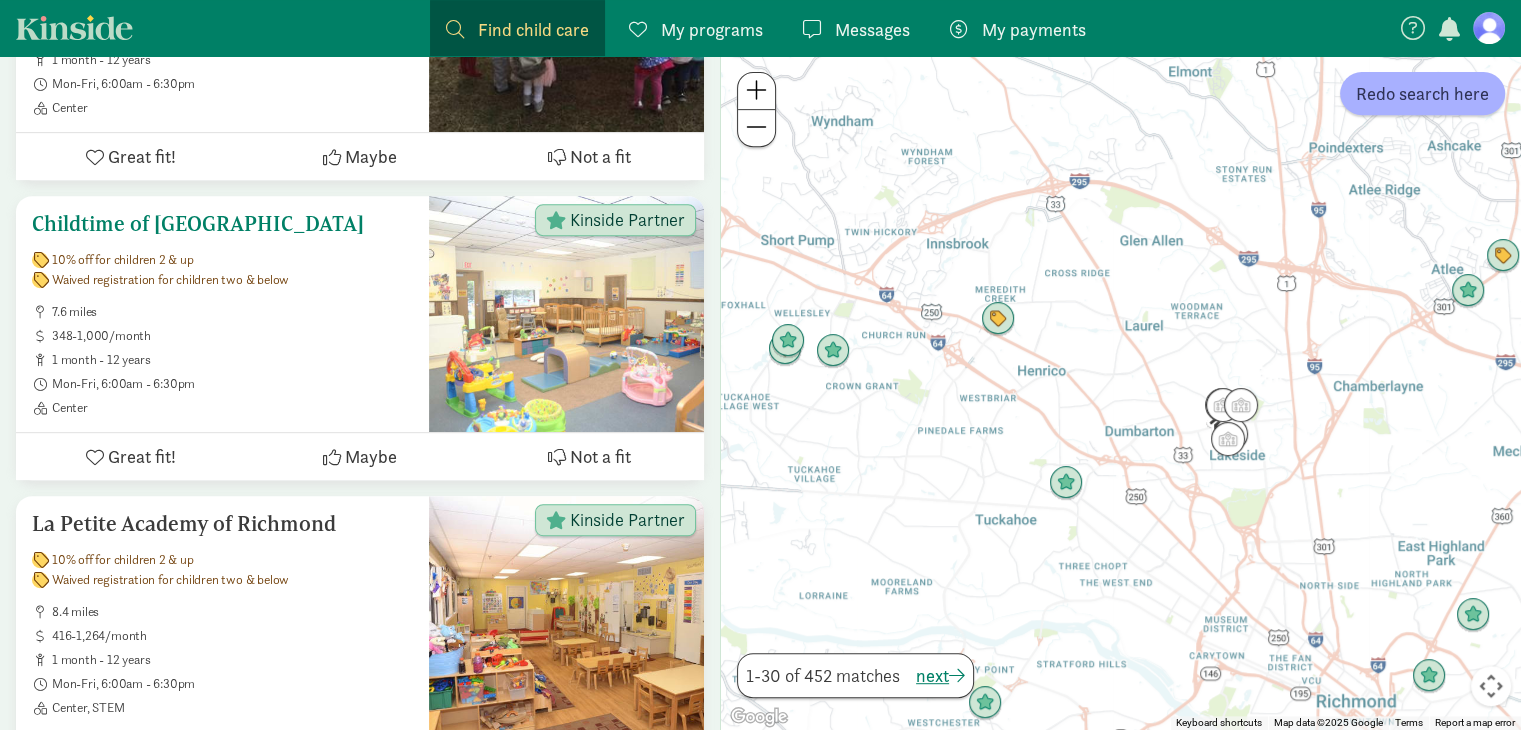 scroll, scrollTop: 900, scrollLeft: 0, axis: vertical 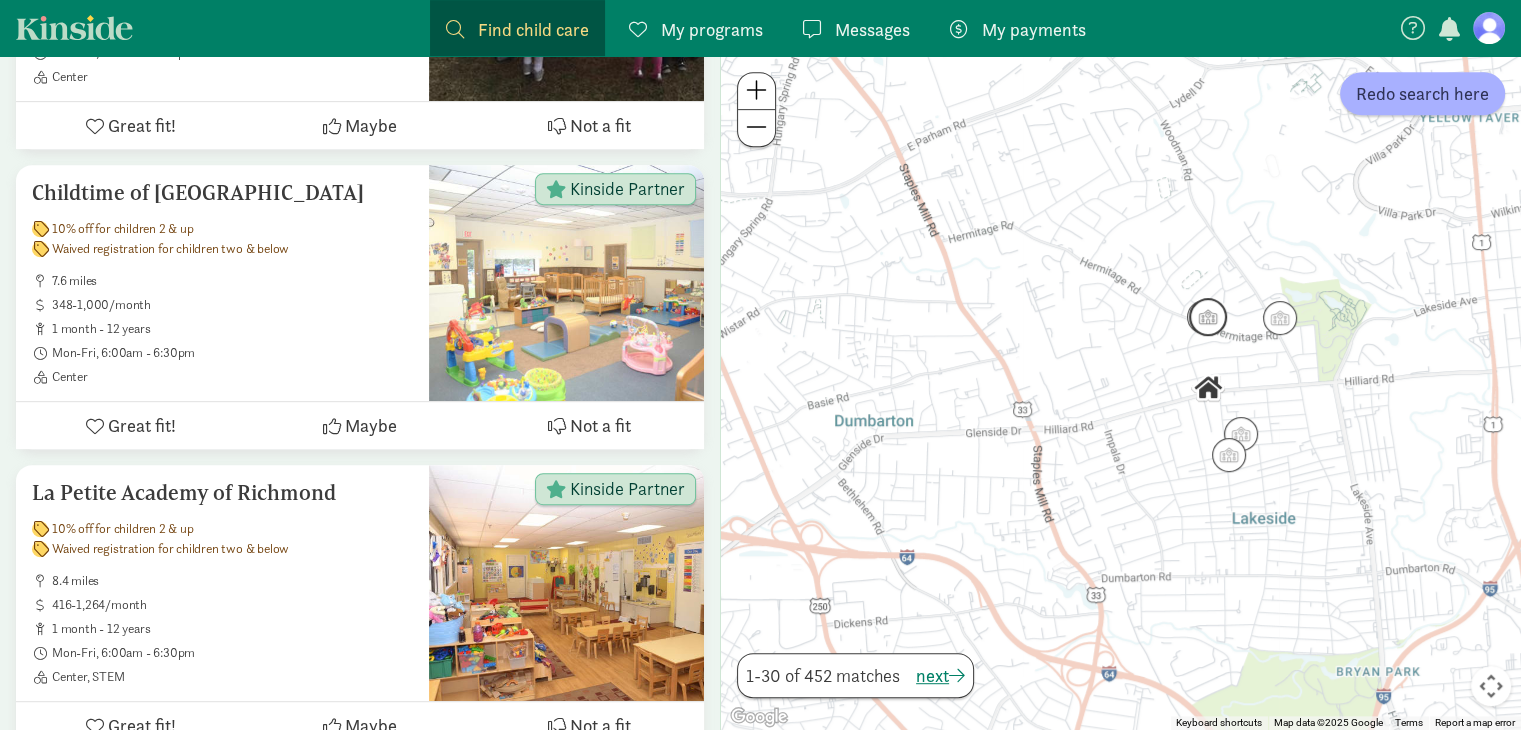 click at bounding box center (1208, 317) 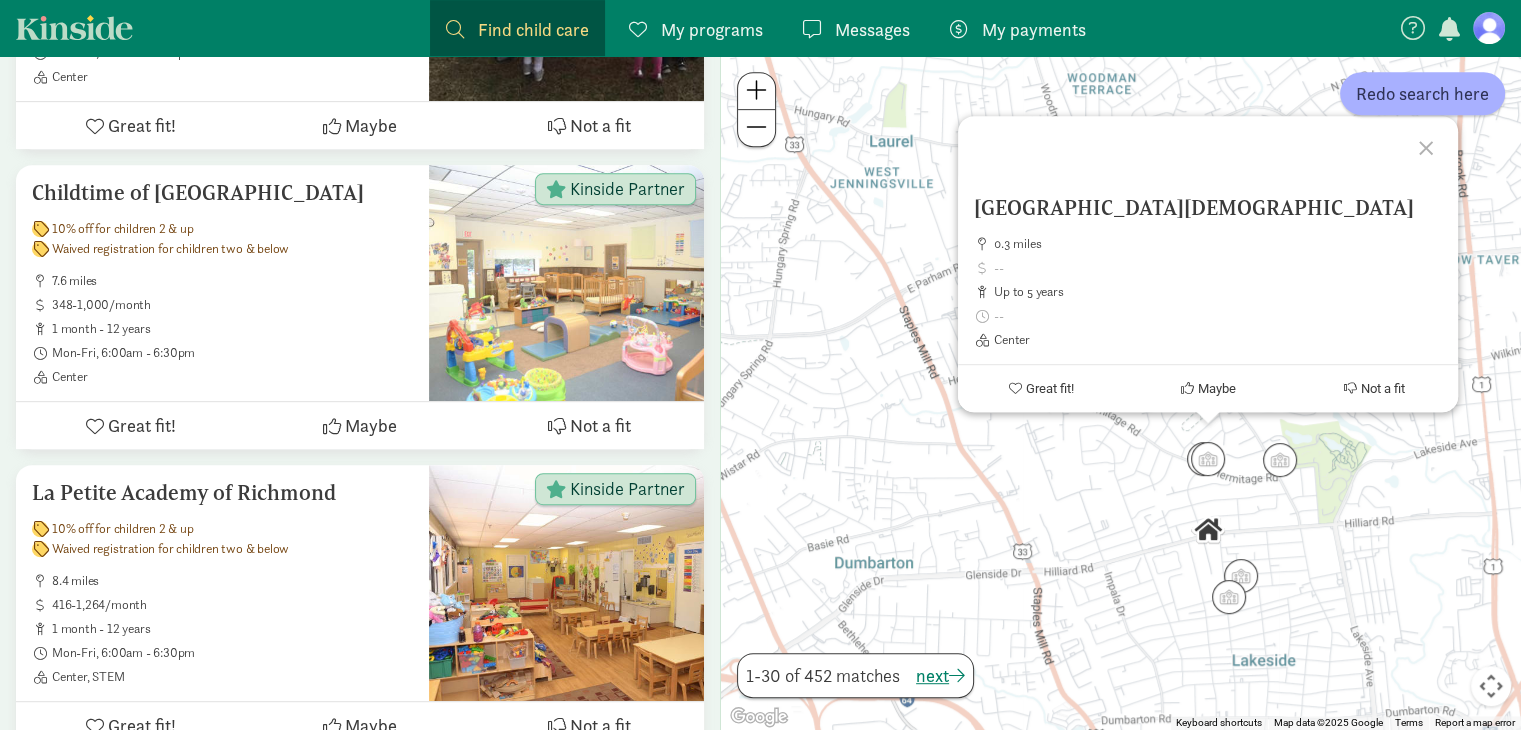 click on "Lakeside Presbyterian Preschool           0.3 miles     up to 5 years     Center                   Great fit!       Maybe       Not a fit" at bounding box center [1121, 393] 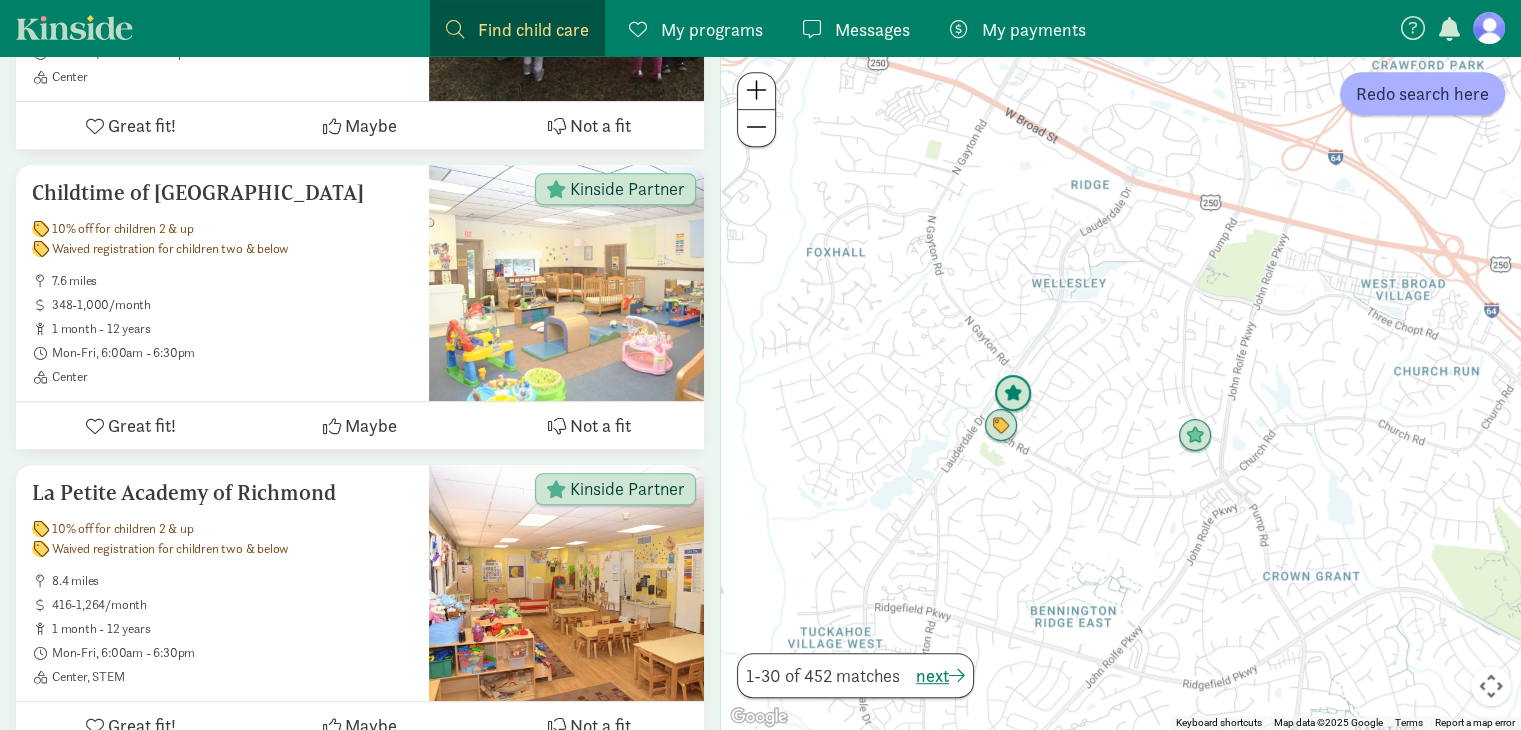 click at bounding box center (1013, 394) 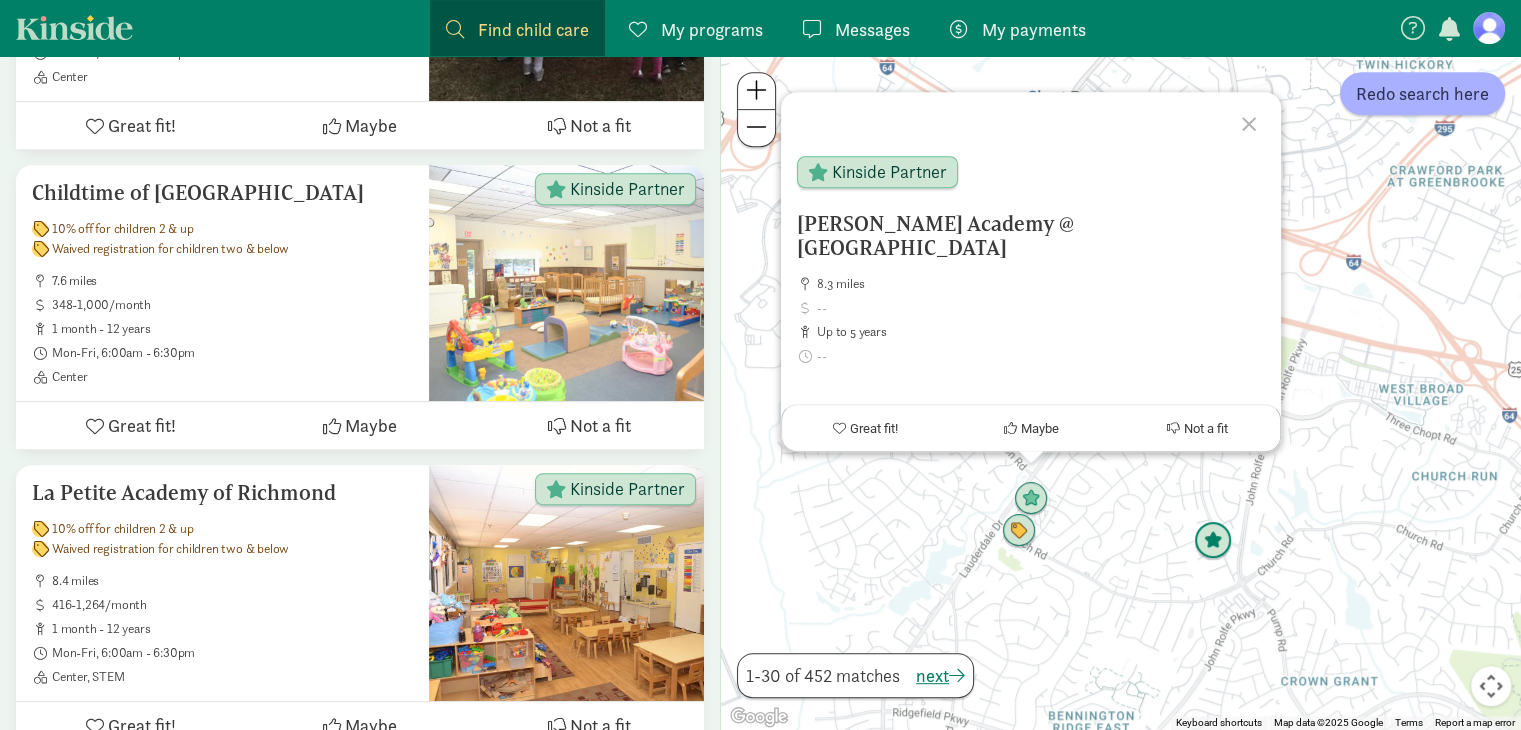 click at bounding box center (1213, 541) 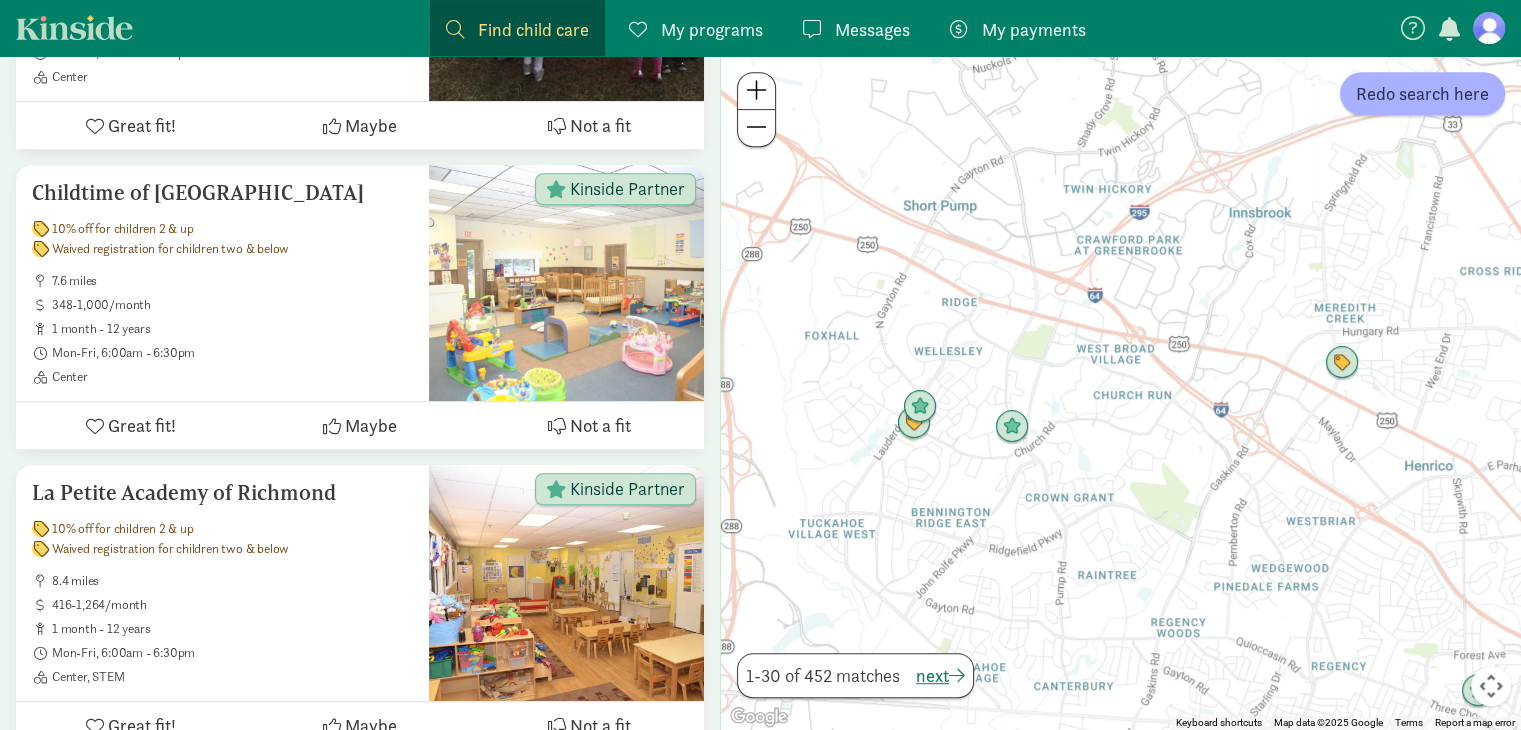 drag, startPoint x: 900, startPoint y: 431, endPoint x: 760, endPoint y: 313, distance: 183.0956 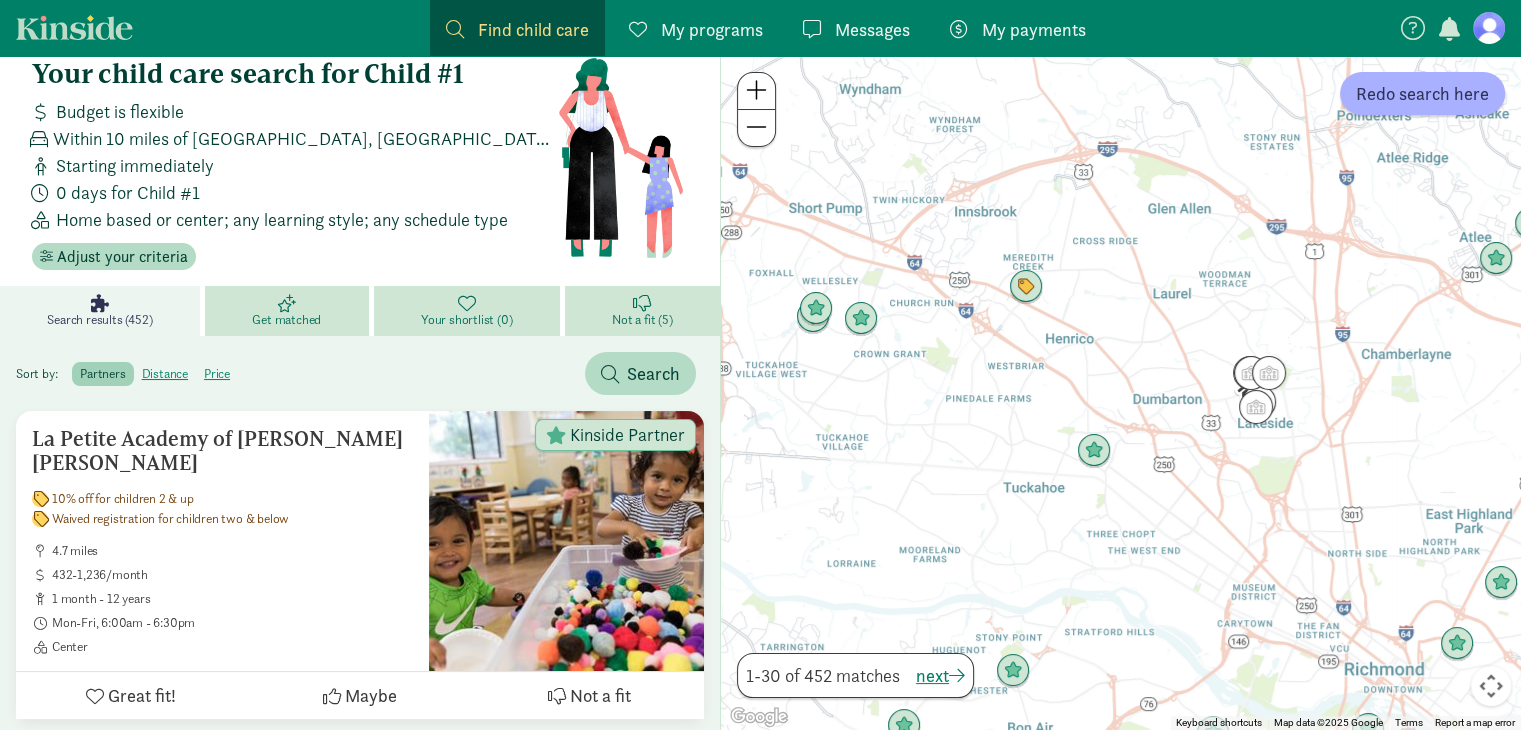 scroll, scrollTop: 0, scrollLeft: 0, axis: both 